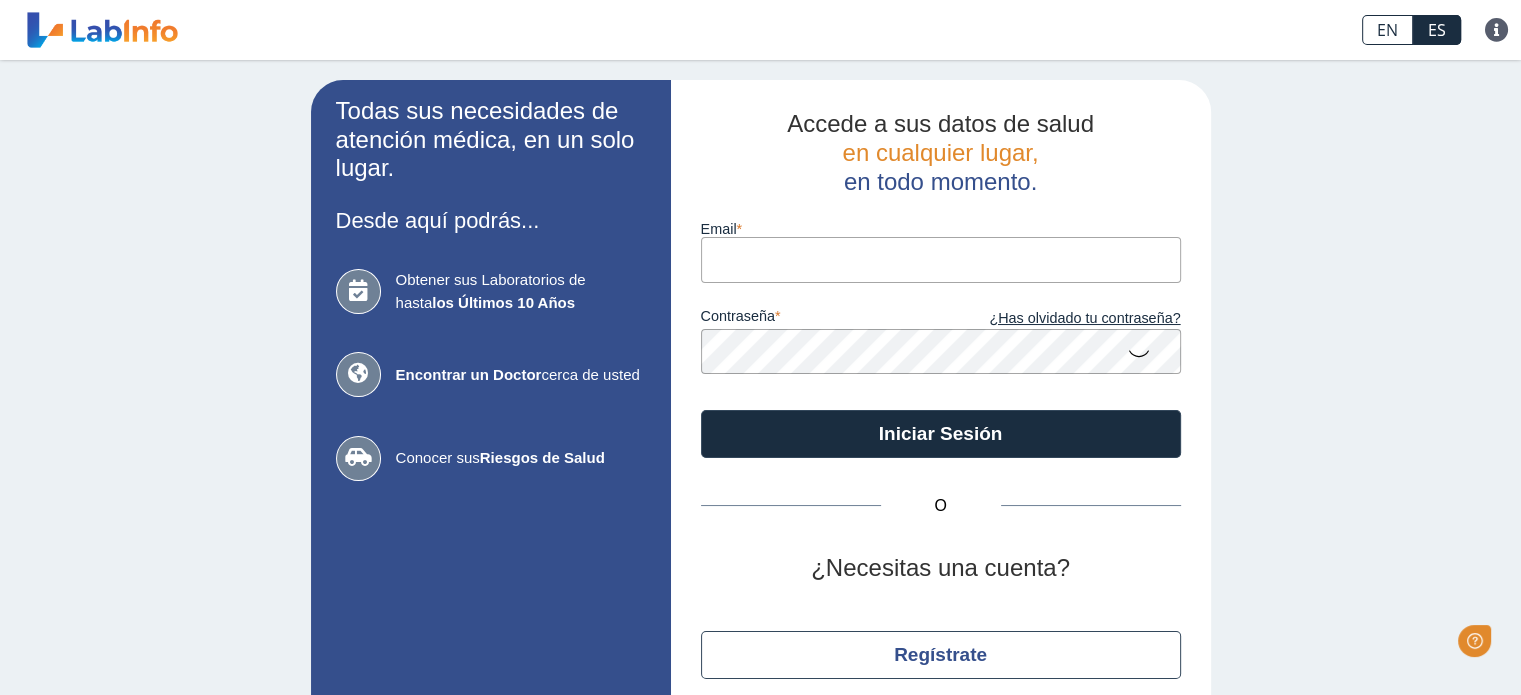scroll, scrollTop: 0, scrollLeft: 0, axis: both 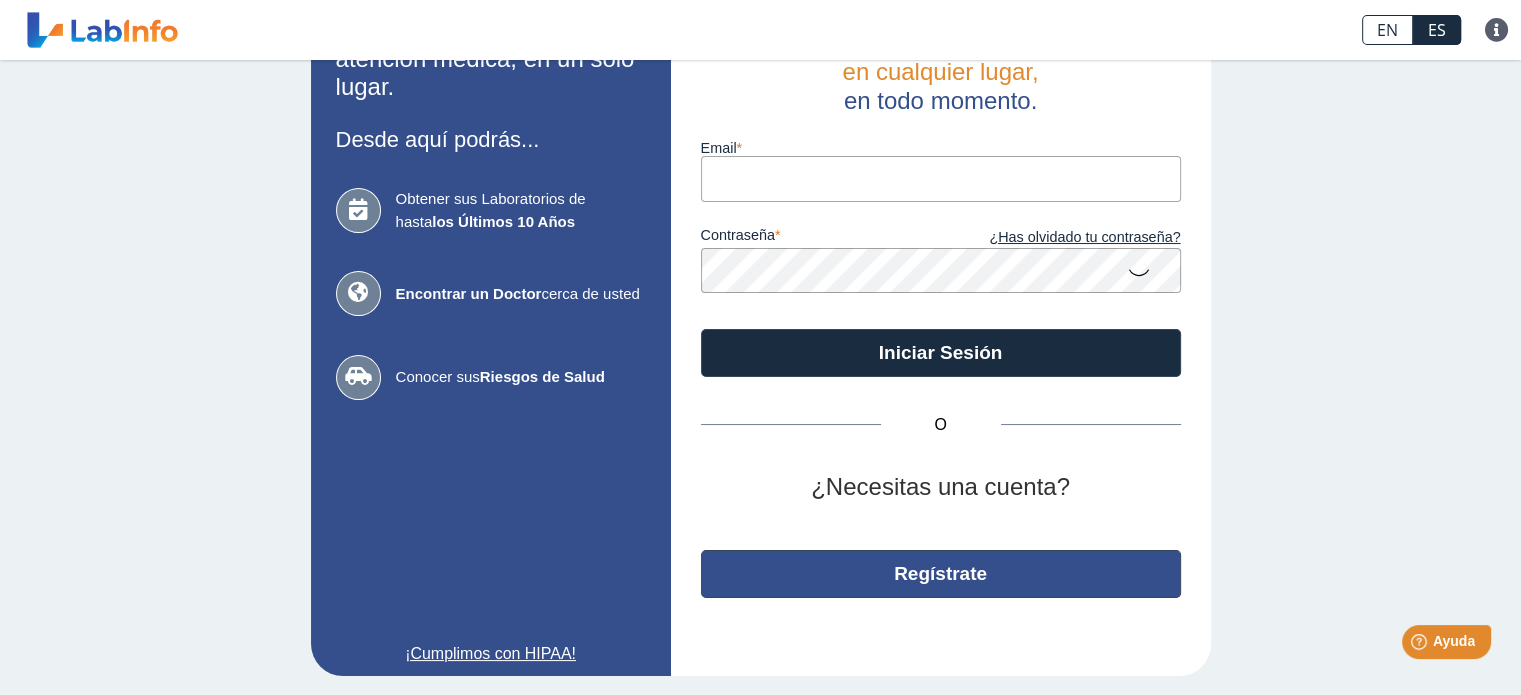 click on "Regístrate" 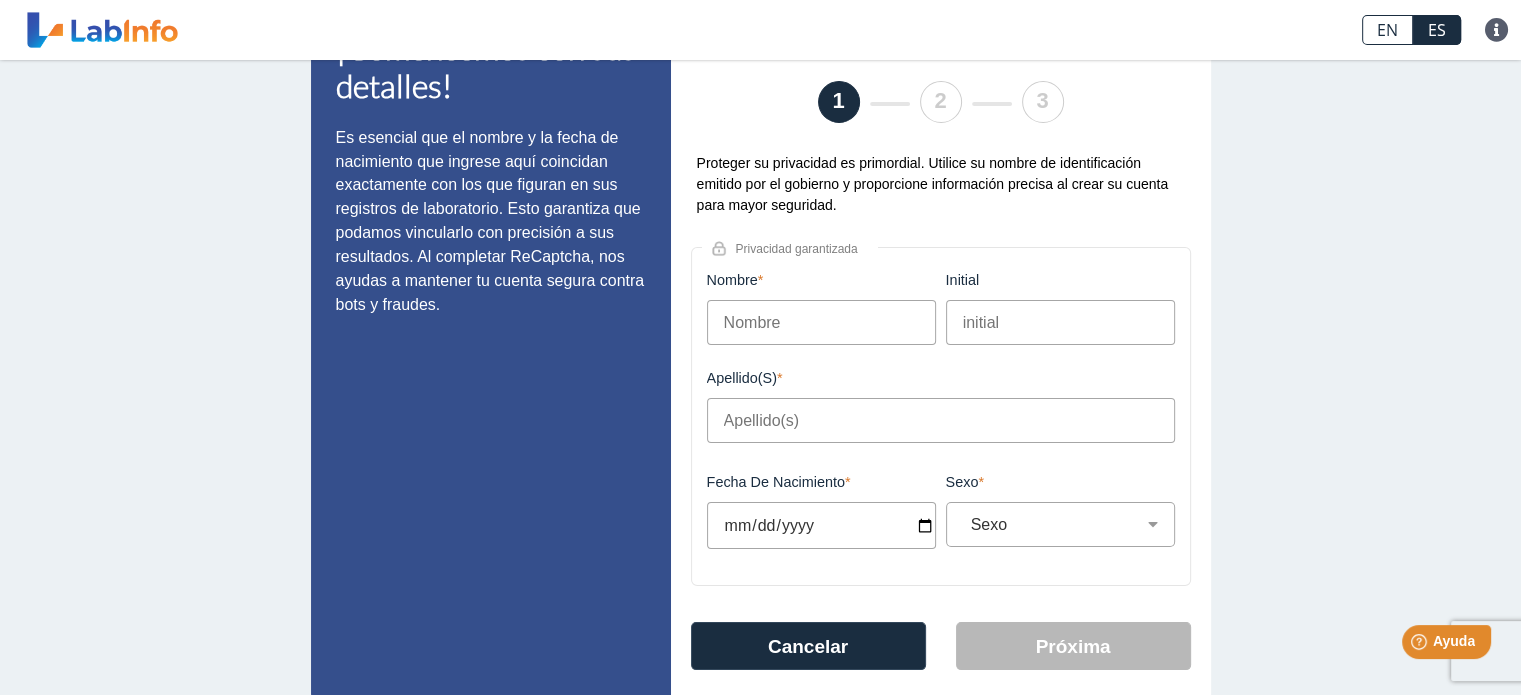 click on "Nombre" at bounding box center [821, 322] 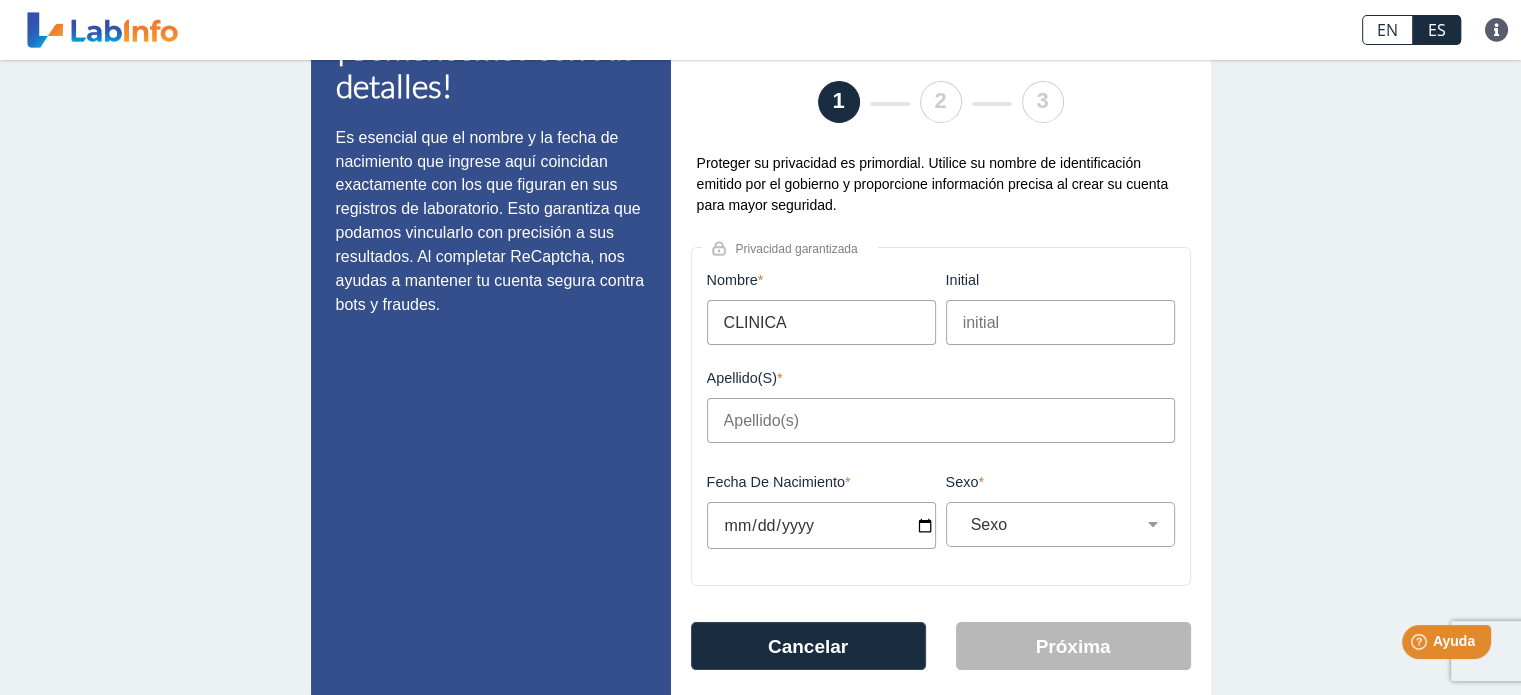 type on "CLINICA" 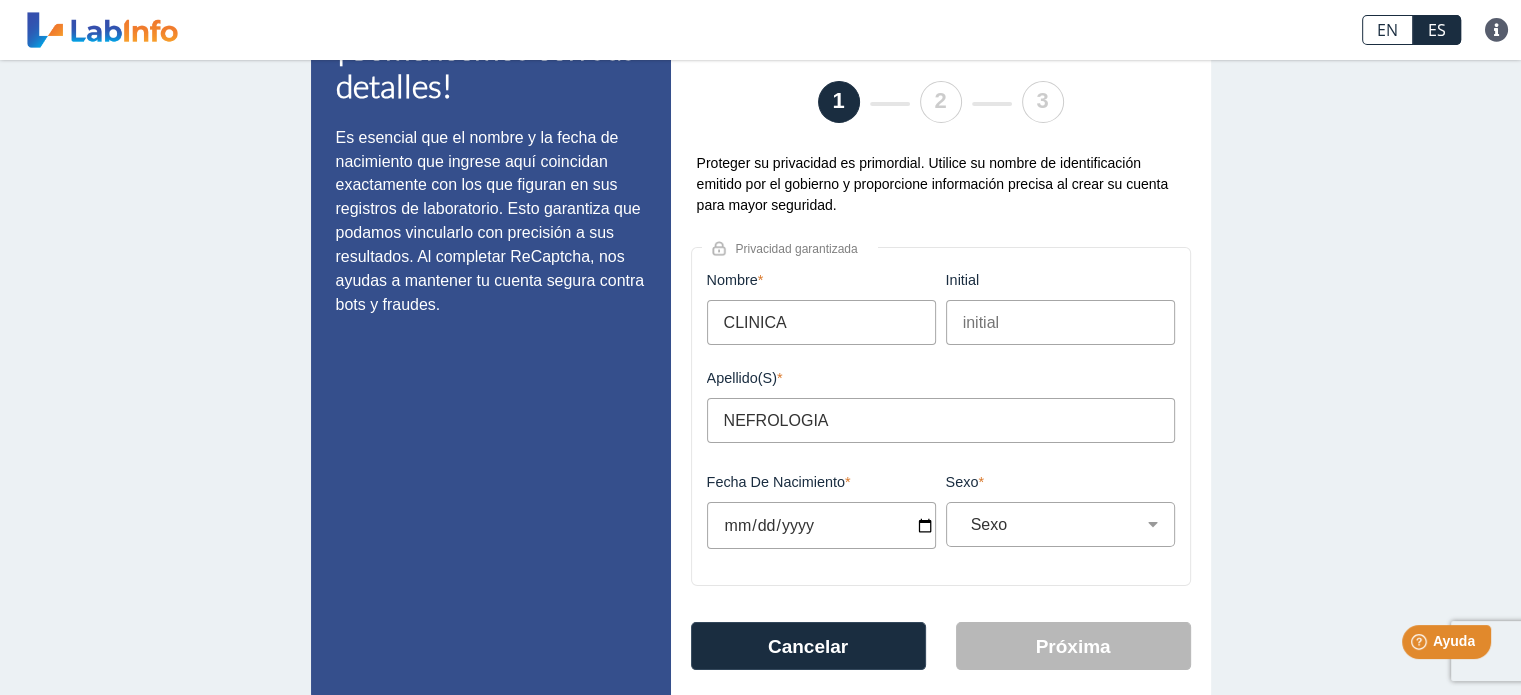 type on "NEFROLOGIA" 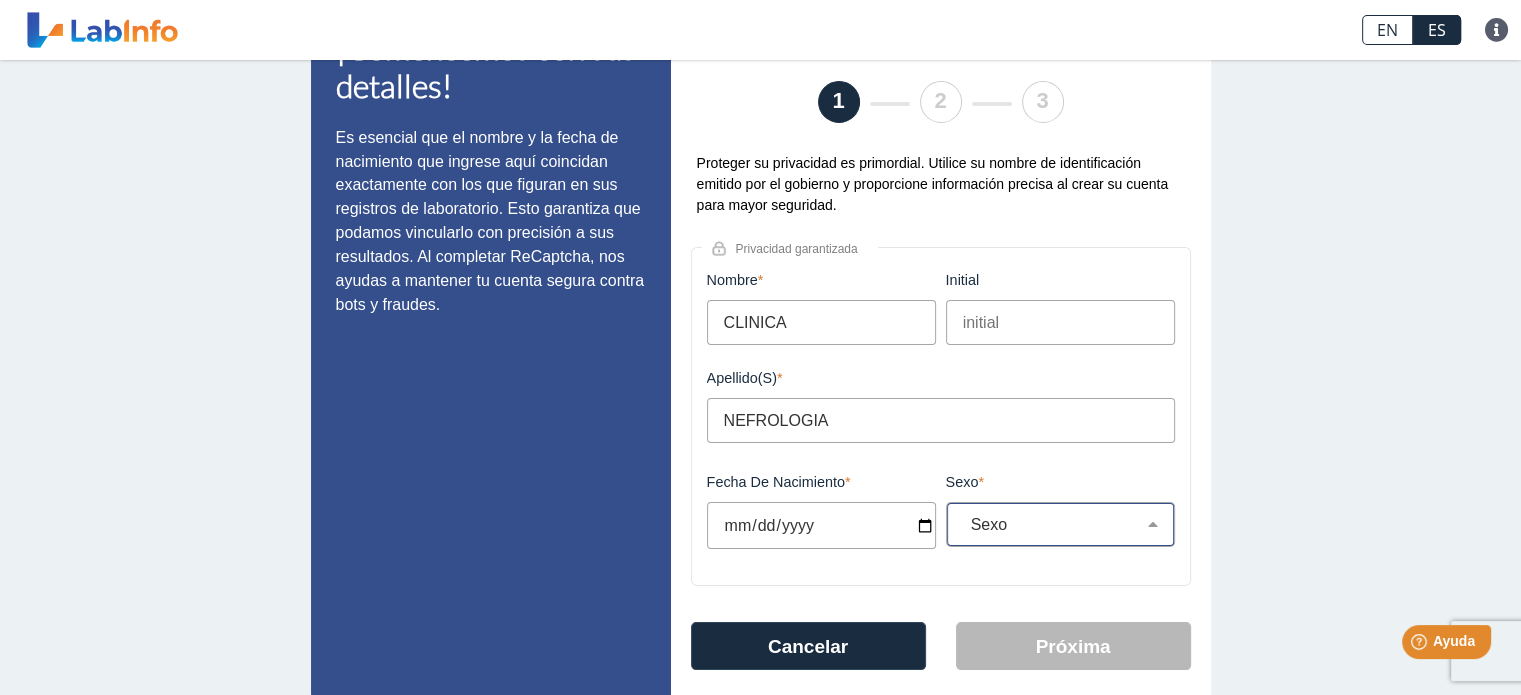 click on "Sexo Masculino Femenino" 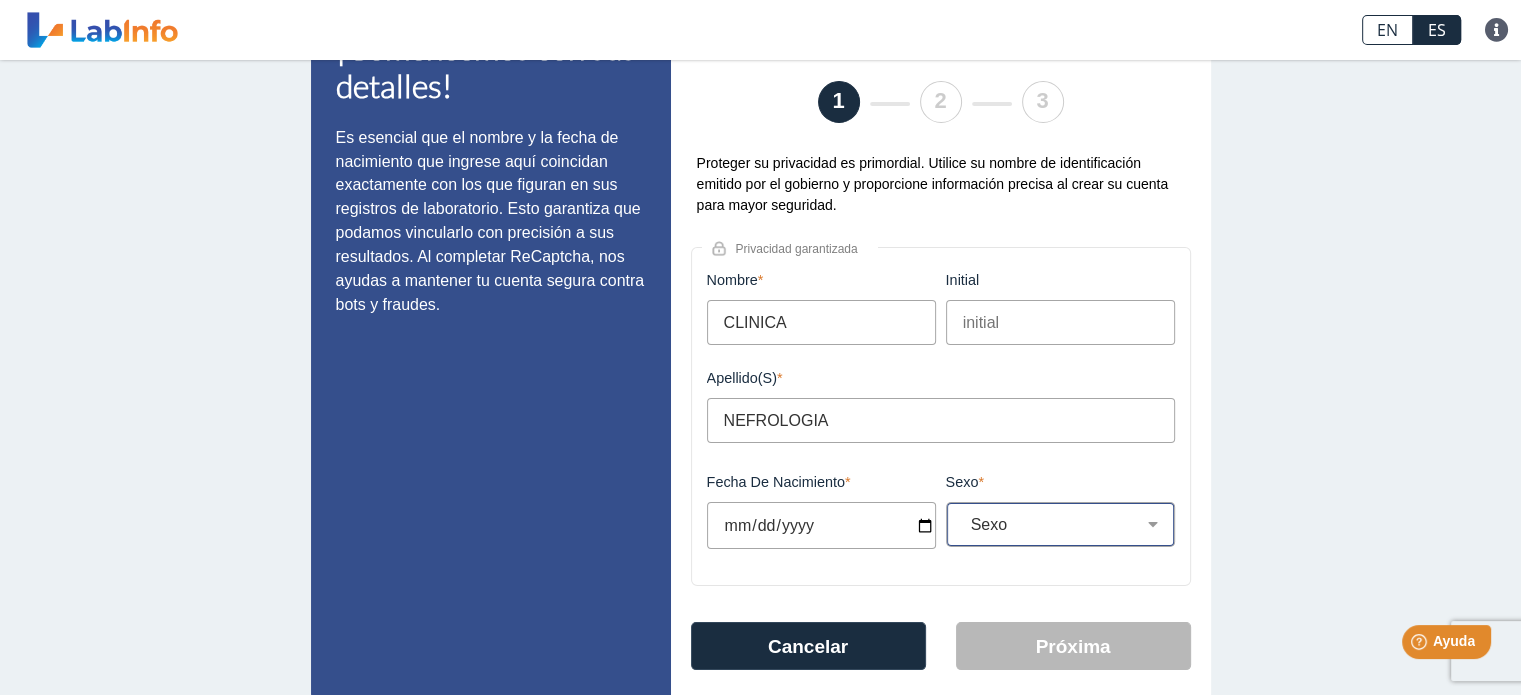 click on "Sexo Masculino Femenino" at bounding box center (1068, 524) 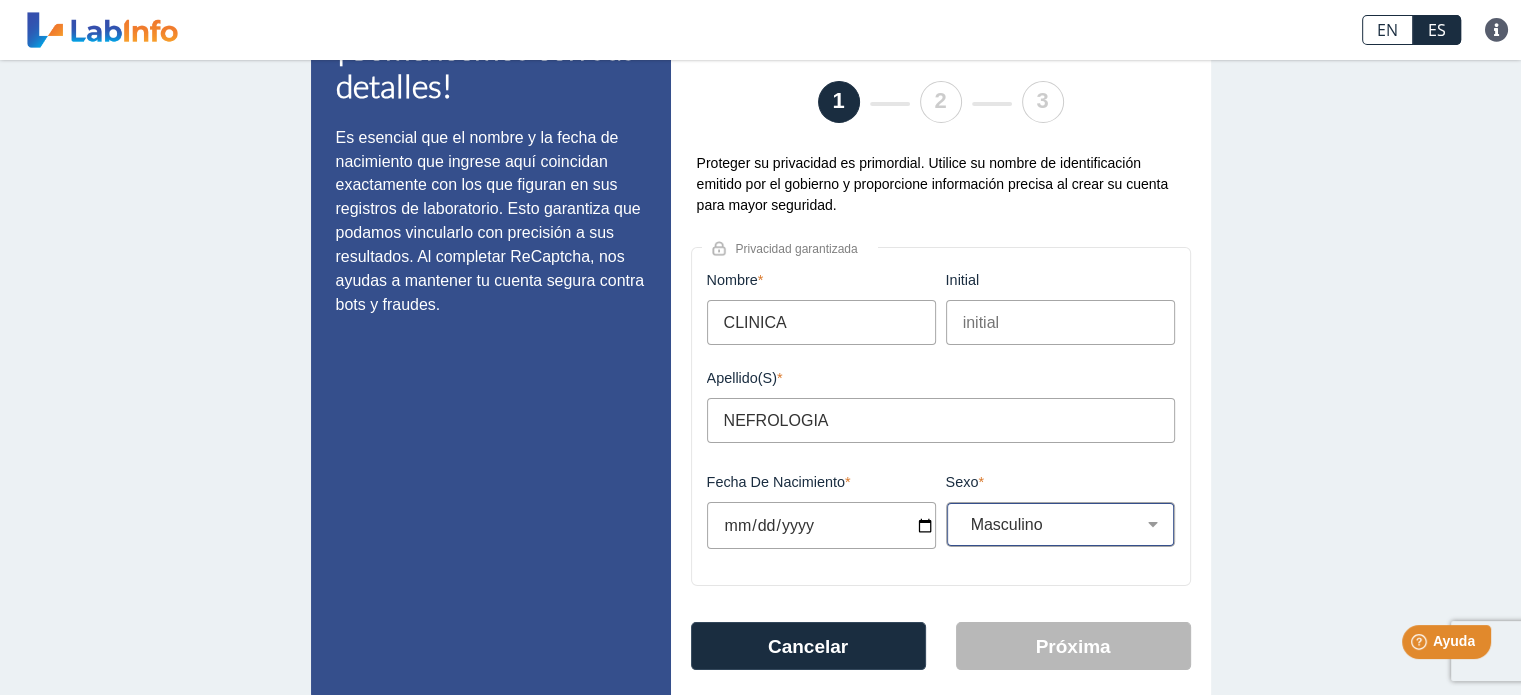 click on "Sexo Masculino Femenino" at bounding box center [1068, 524] 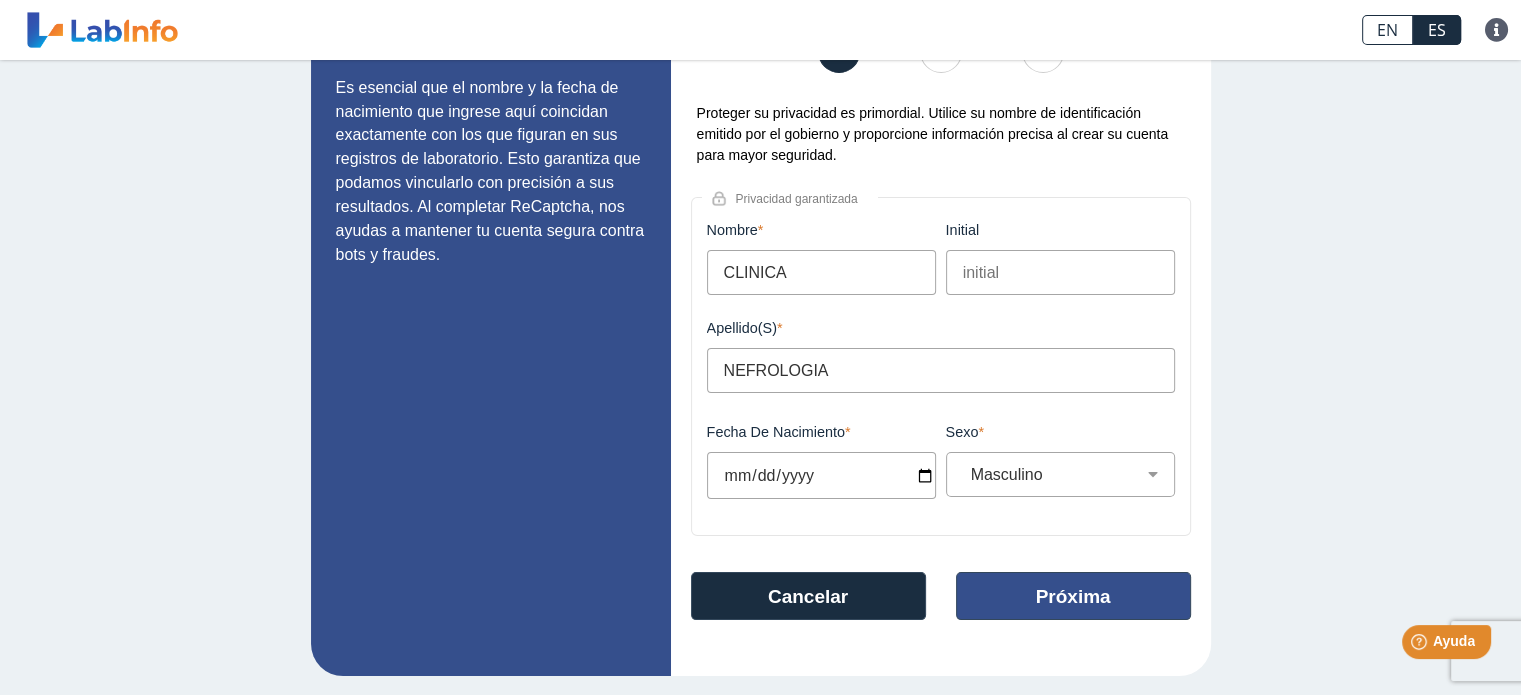 scroll, scrollTop: 133, scrollLeft: 0, axis: vertical 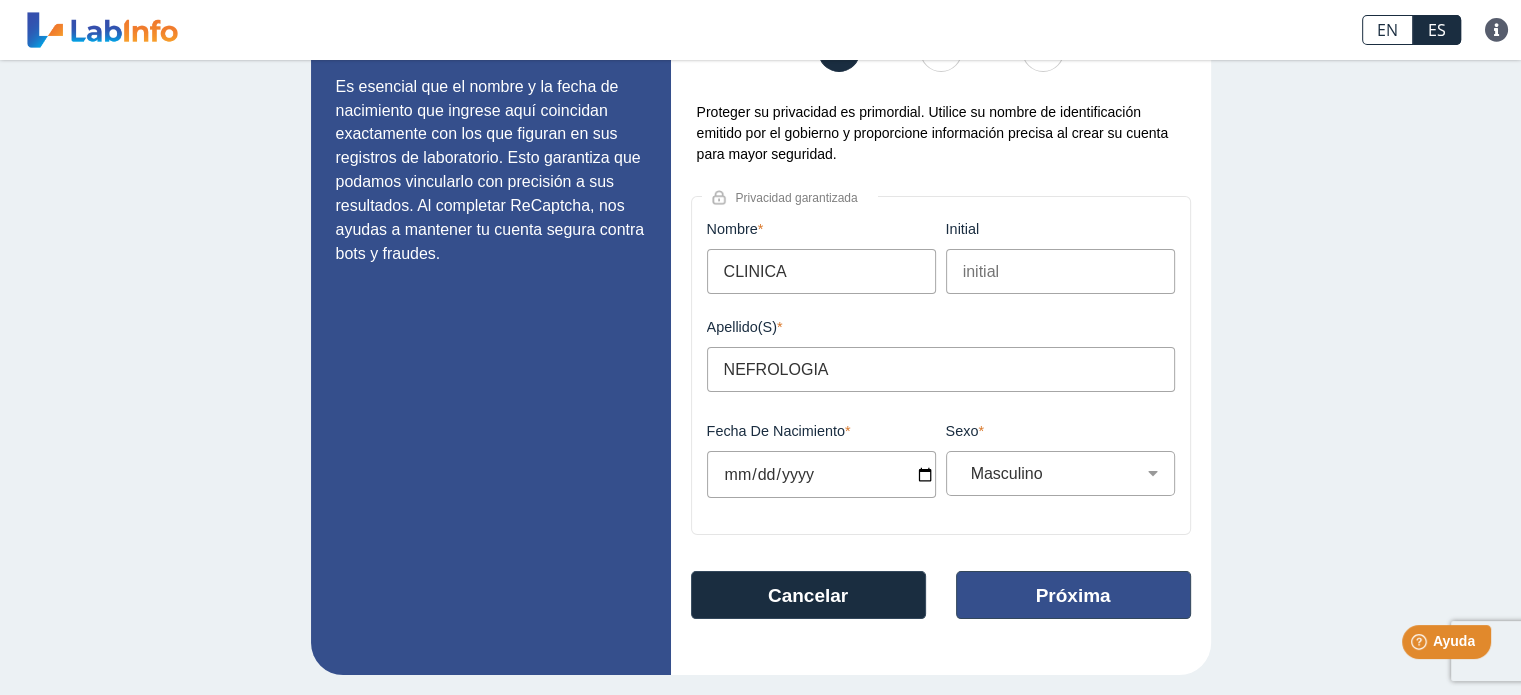 click on "Próxima" 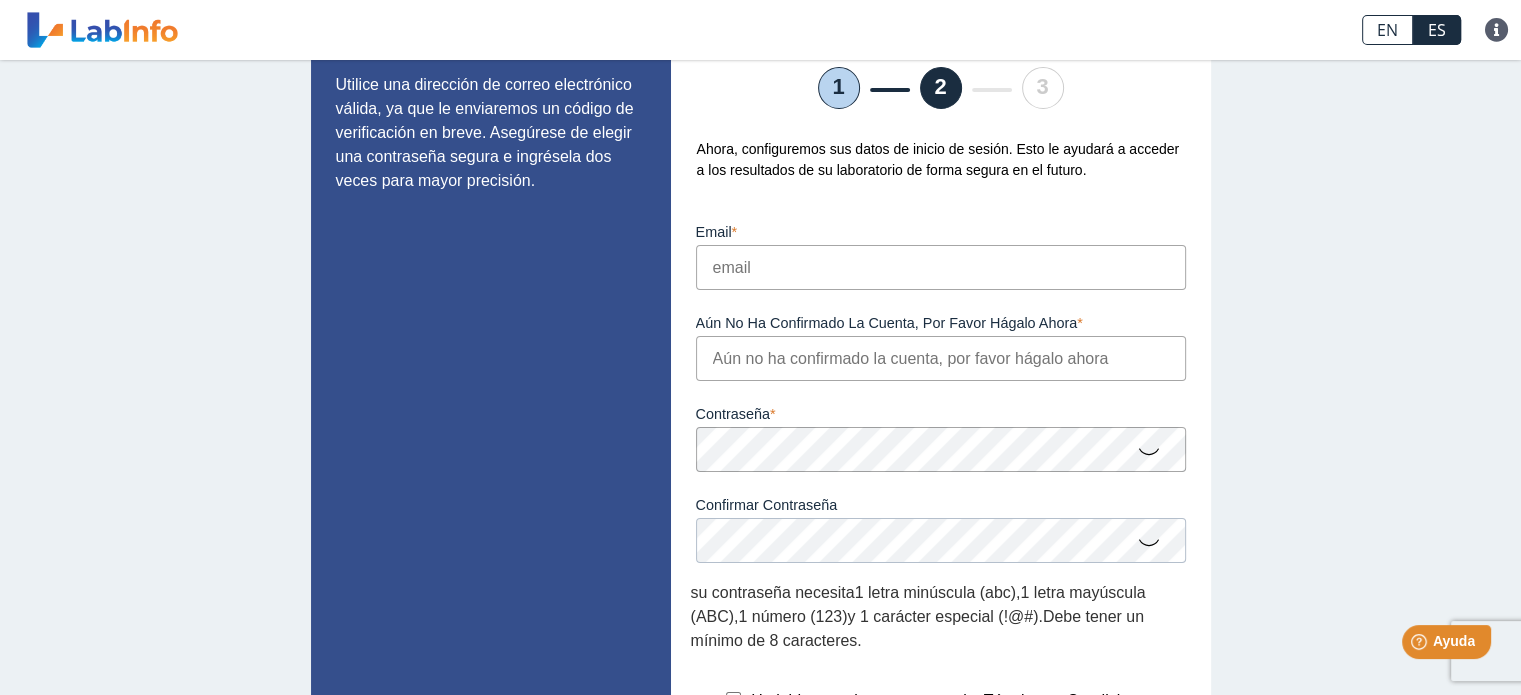 drag, startPoint x: 791, startPoint y: 258, endPoint x: 793, endPoint y: 271, distance: 13.152946 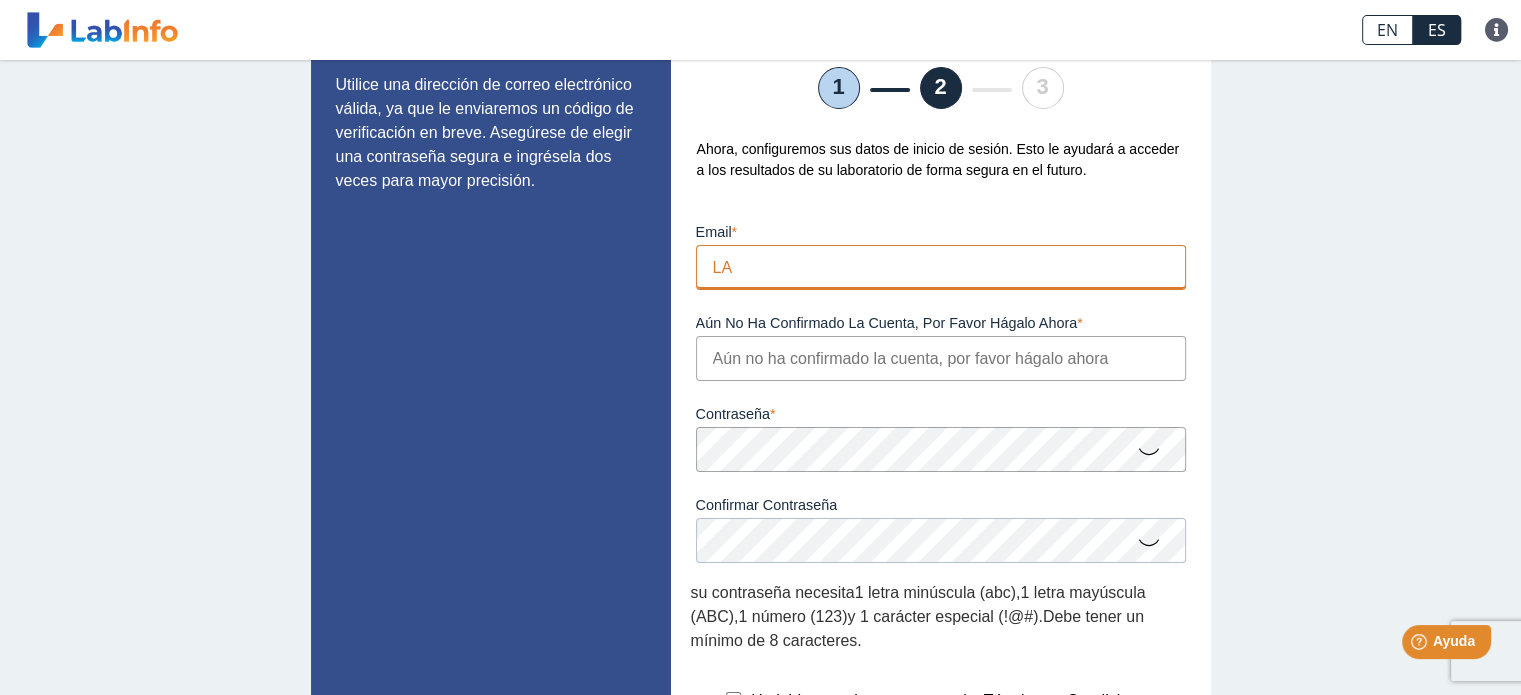 type on "L" 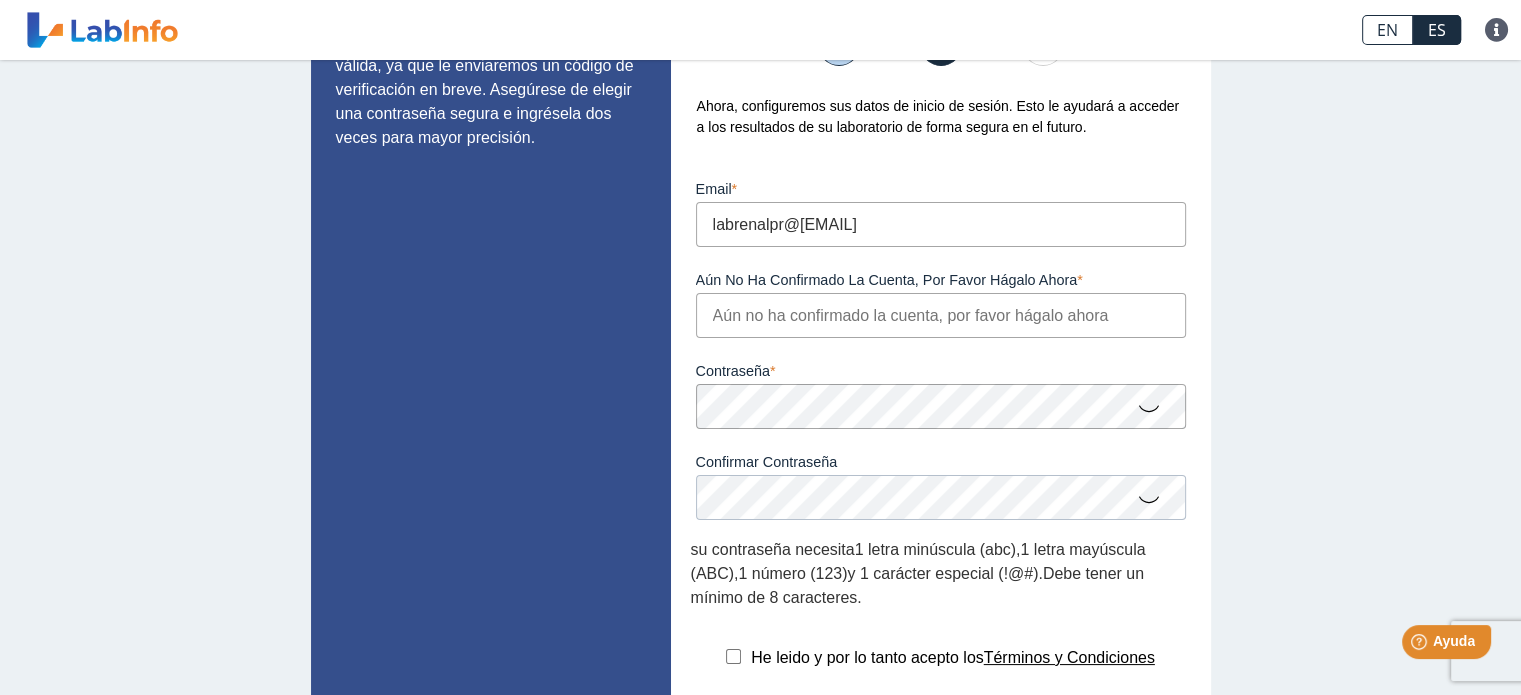 scroll, scrollTop: 195, scrollLeft: 0, axis: vertical 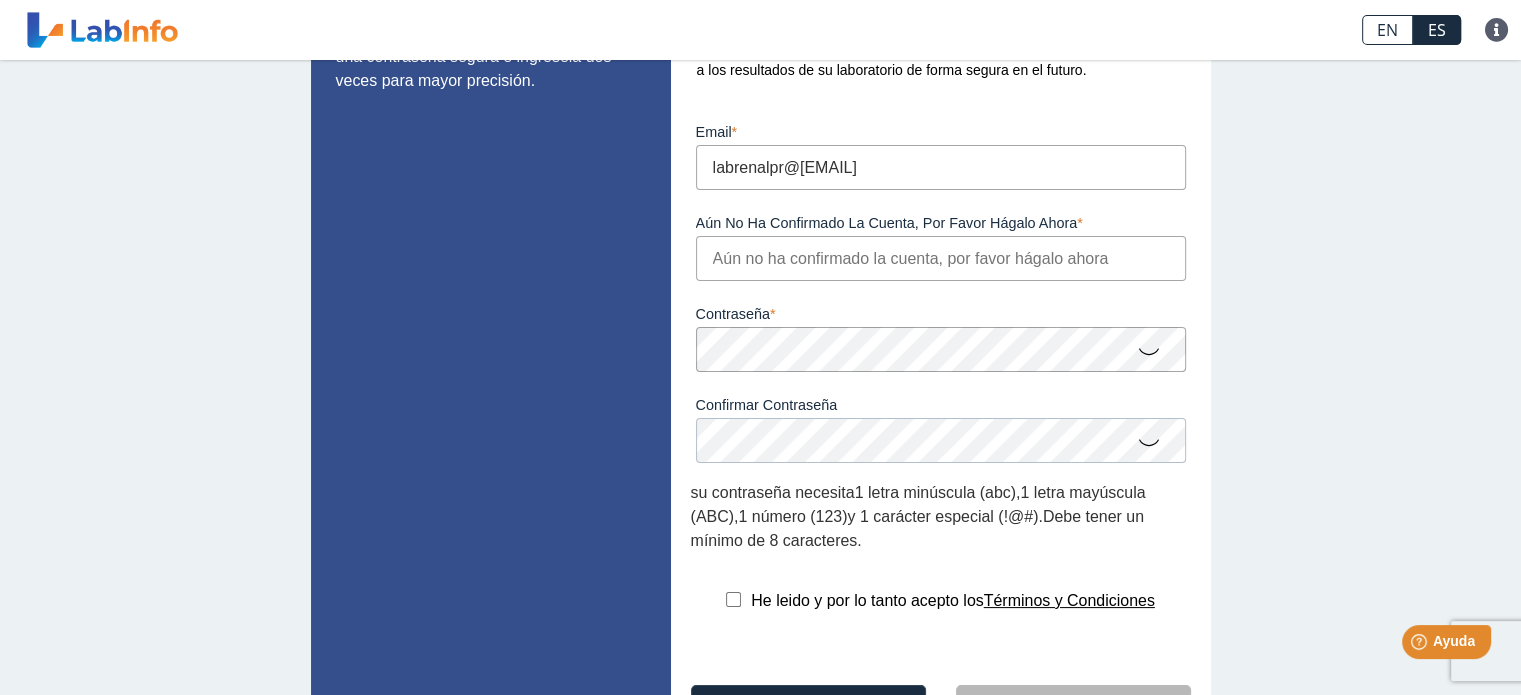 type on "labrenalpr@[EMAIL]" 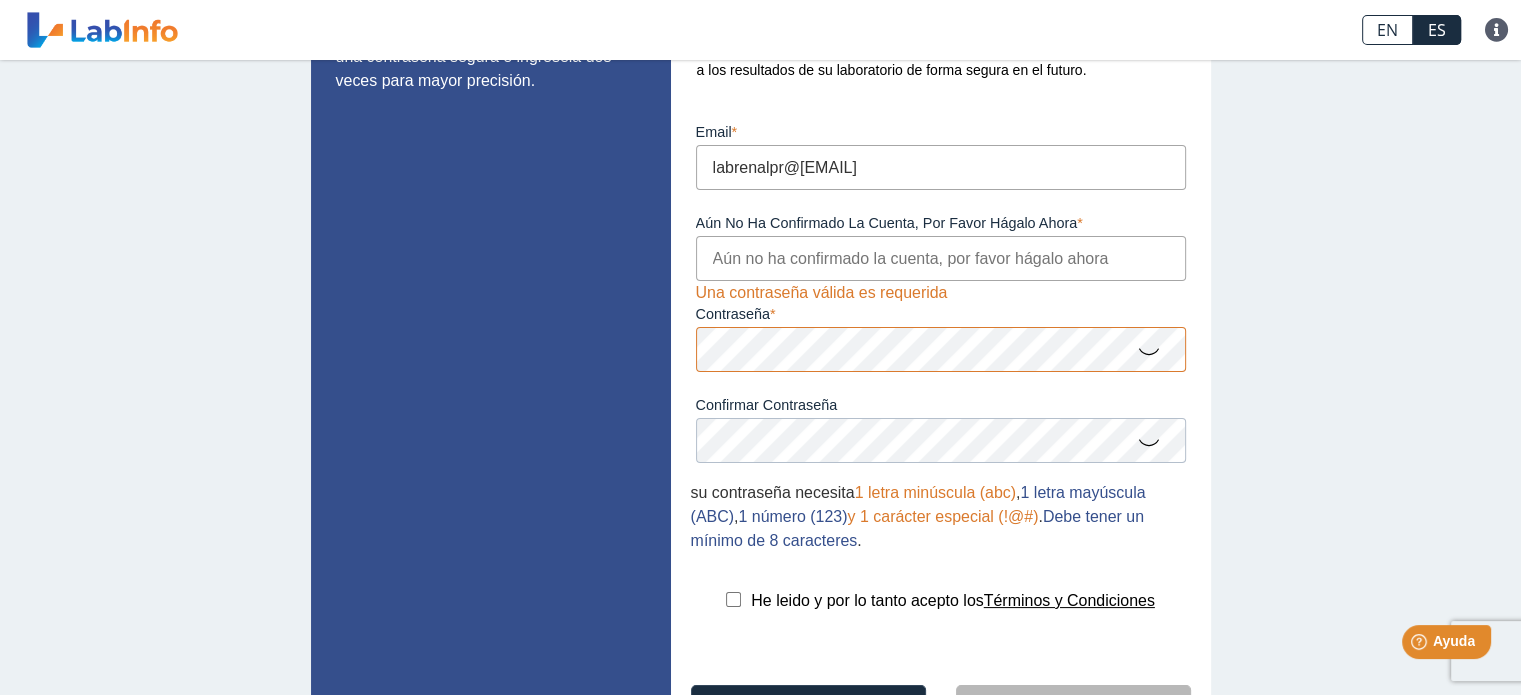 click 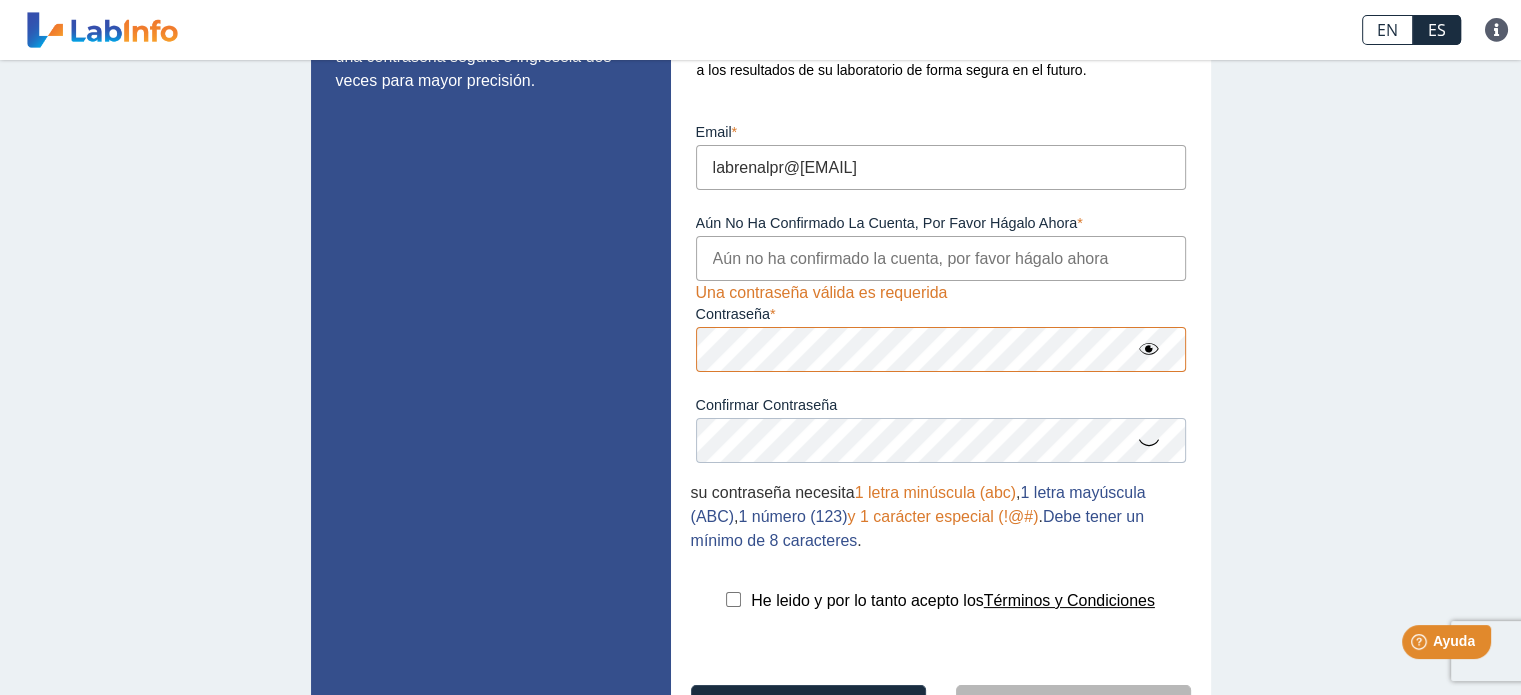 click 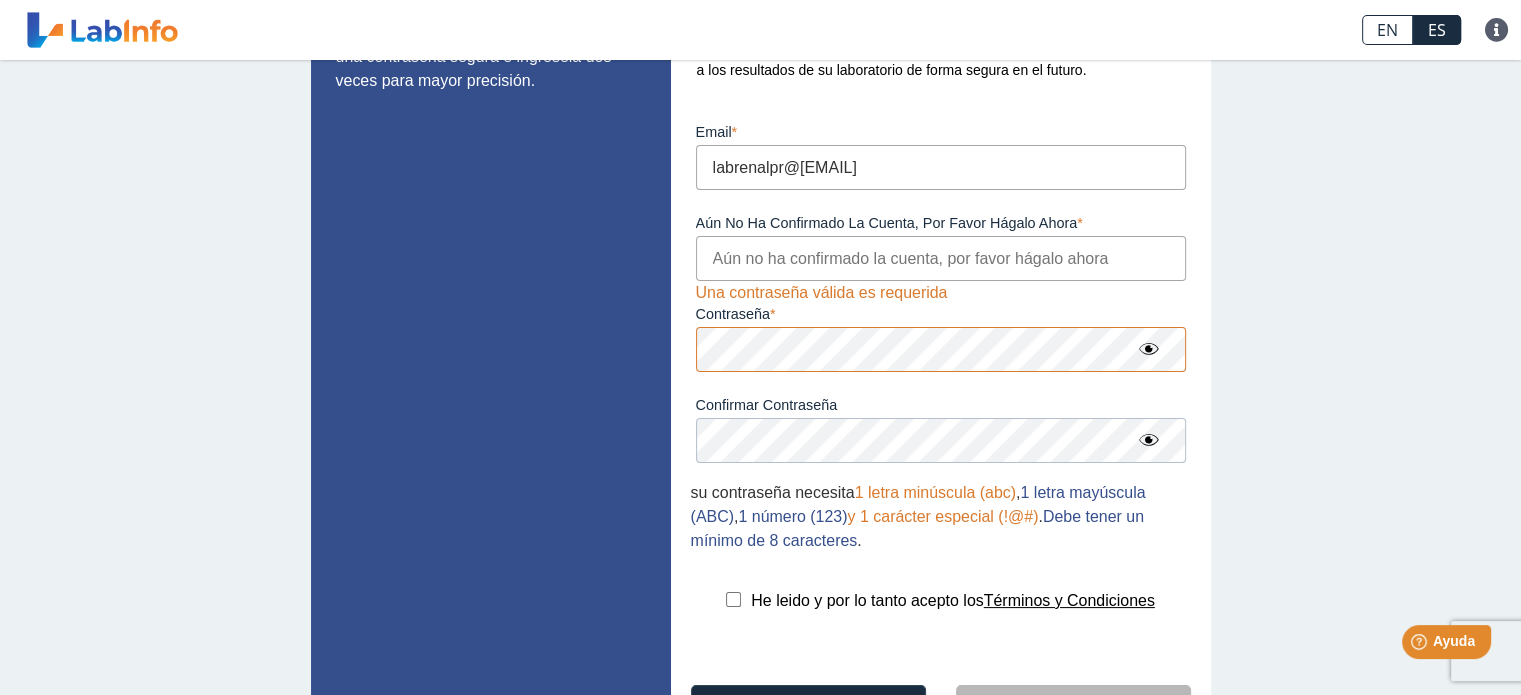 click 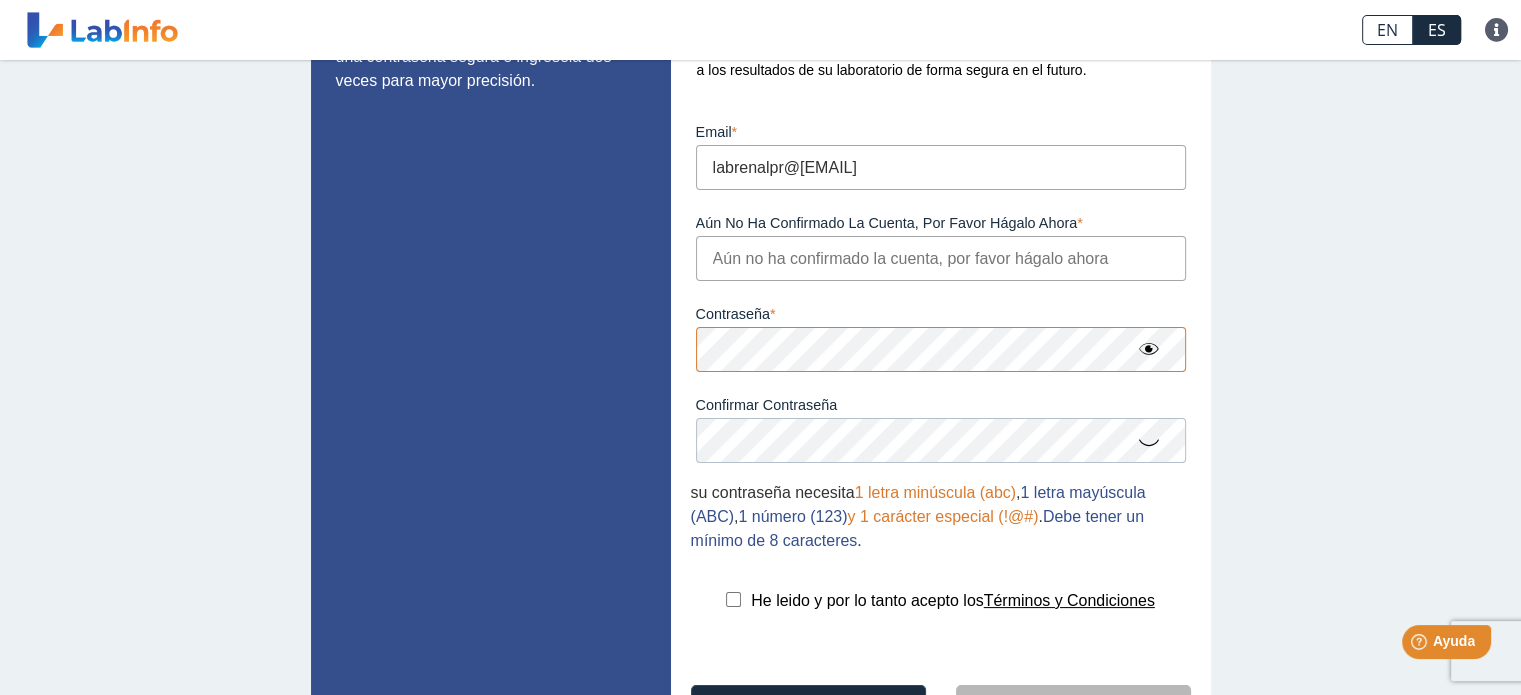 click on "Configure su cuenta Utilice una dirección de correo electrónico válida, ya que le enviaremos un código de verificación en breve. Asegúrese de elegir una contraseña segura e ingrésela dos veces para mayor precisión. Configuración de cuenta 1 2 3 Ahora, configuremos sus datos de inicio de sesión. Esto le ayudará a acceder a los resultados de su laboratorio de forma segura en el futuro. email labrenalpr@[EMAIL] Por favor, ingresa un email válido Aún no ha confirmado la cuenta, por favor hágalo ahora Por favor, ingresa un email válido Contraseña Una contraseña válida es requerida Confirmar Contraseña Por favor confirma su contraseña su contraseña necesita  1 letra minúscula (abc) ,  1 letra mayúscula (ABC) ,  1 número (123)  y 1 carácter especial (!@#) .  Debe tener un mínimo de 8 caracteres .
He leido y por lo tanto acepto los  Términos y Condiciones Atrás Próxima" 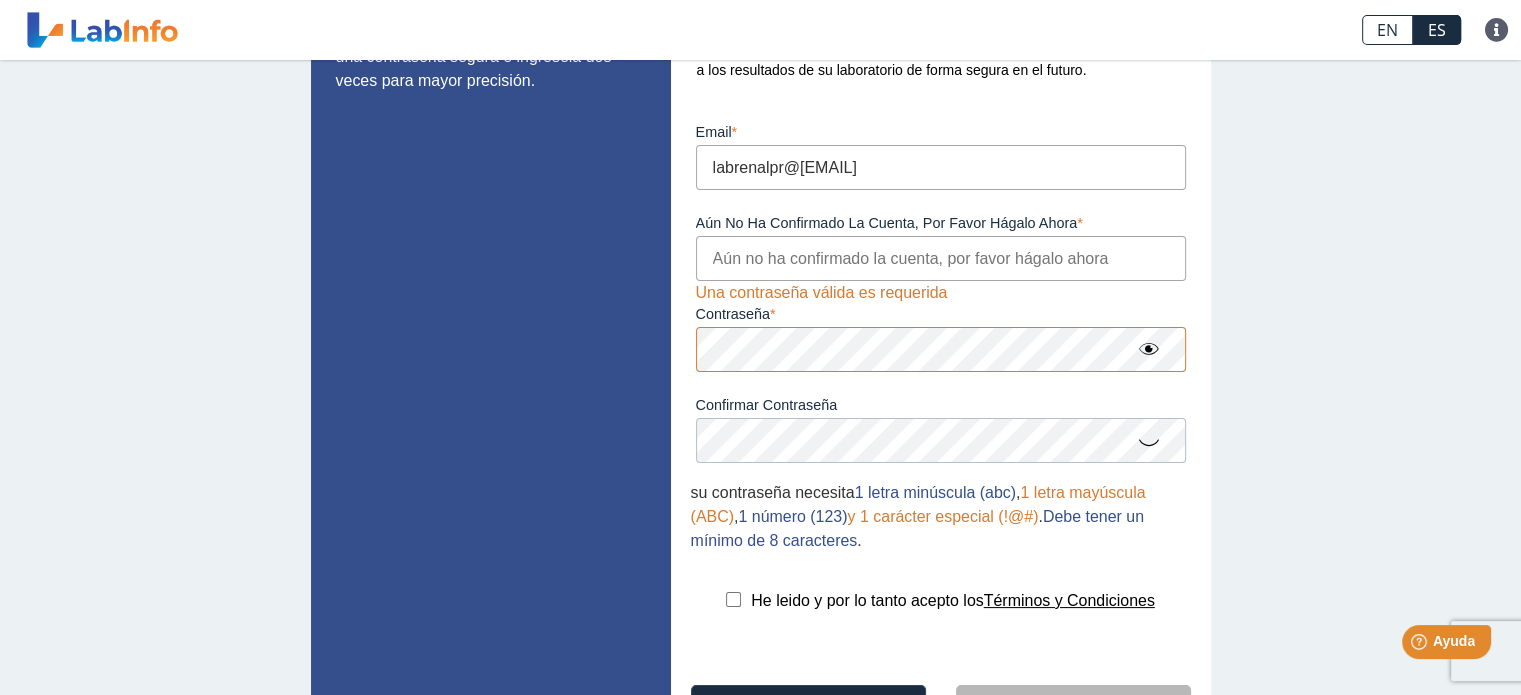 click on "Aún no ha confirmado la cuenta, por favor hágalo ahora" at bounding box center [941, 258] 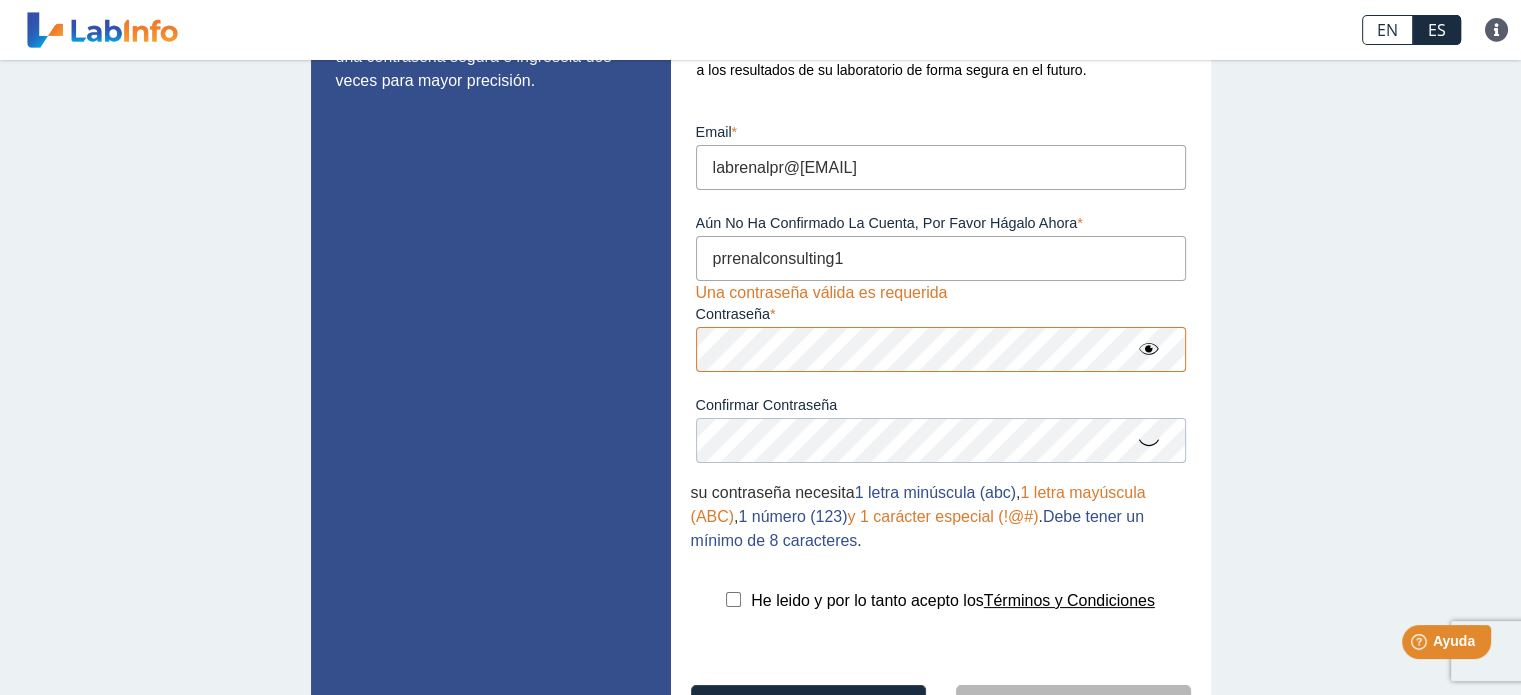 type on "prrenalconsulting1" 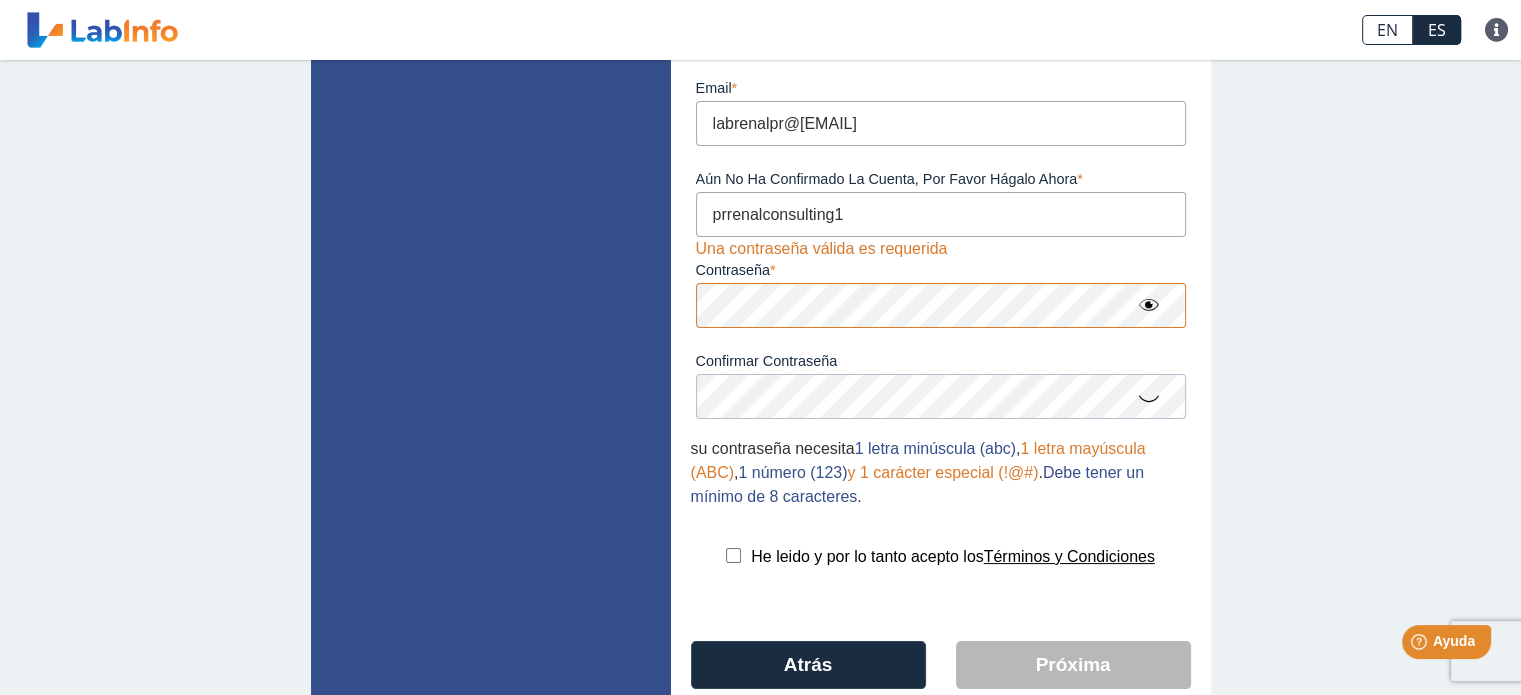 scroll, scrollTop: 295, scrollLeft: 0, axis: vertical 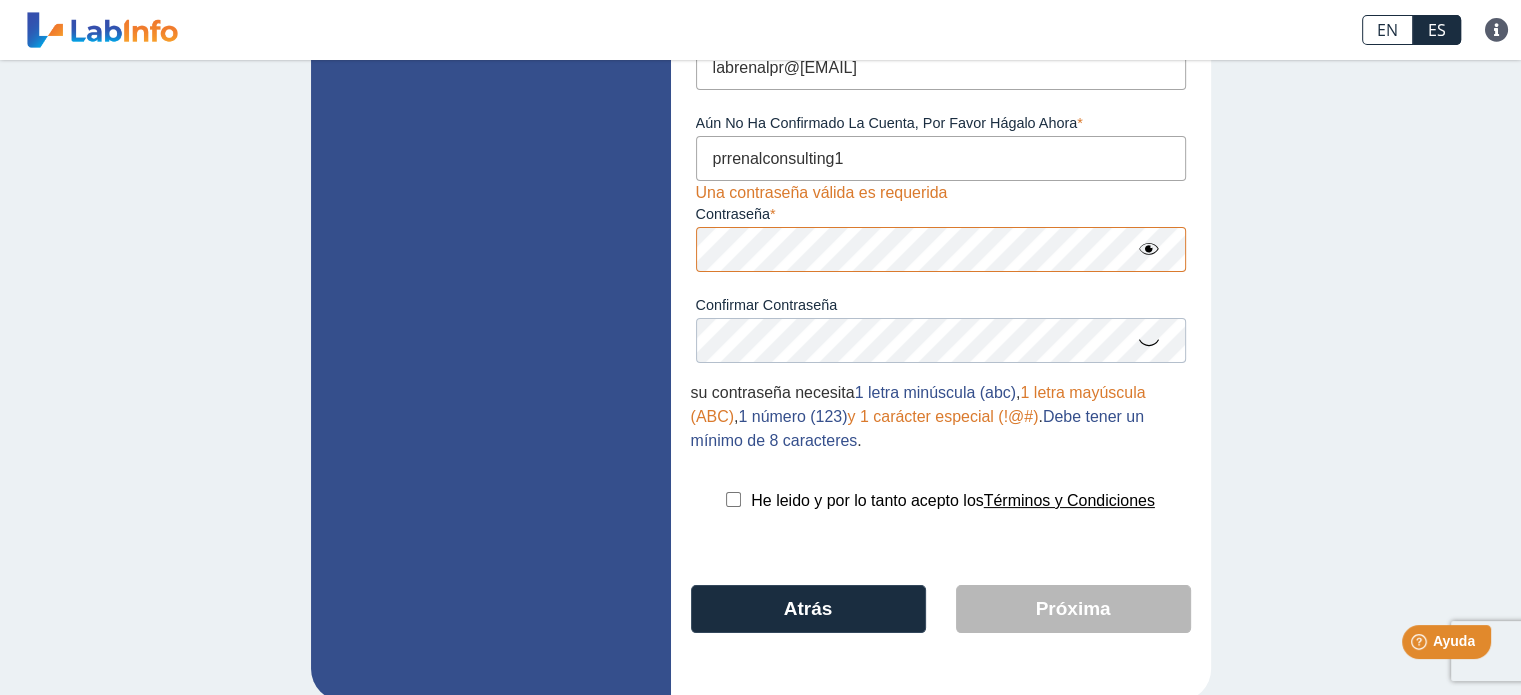 click at bounding box center (733, 499) 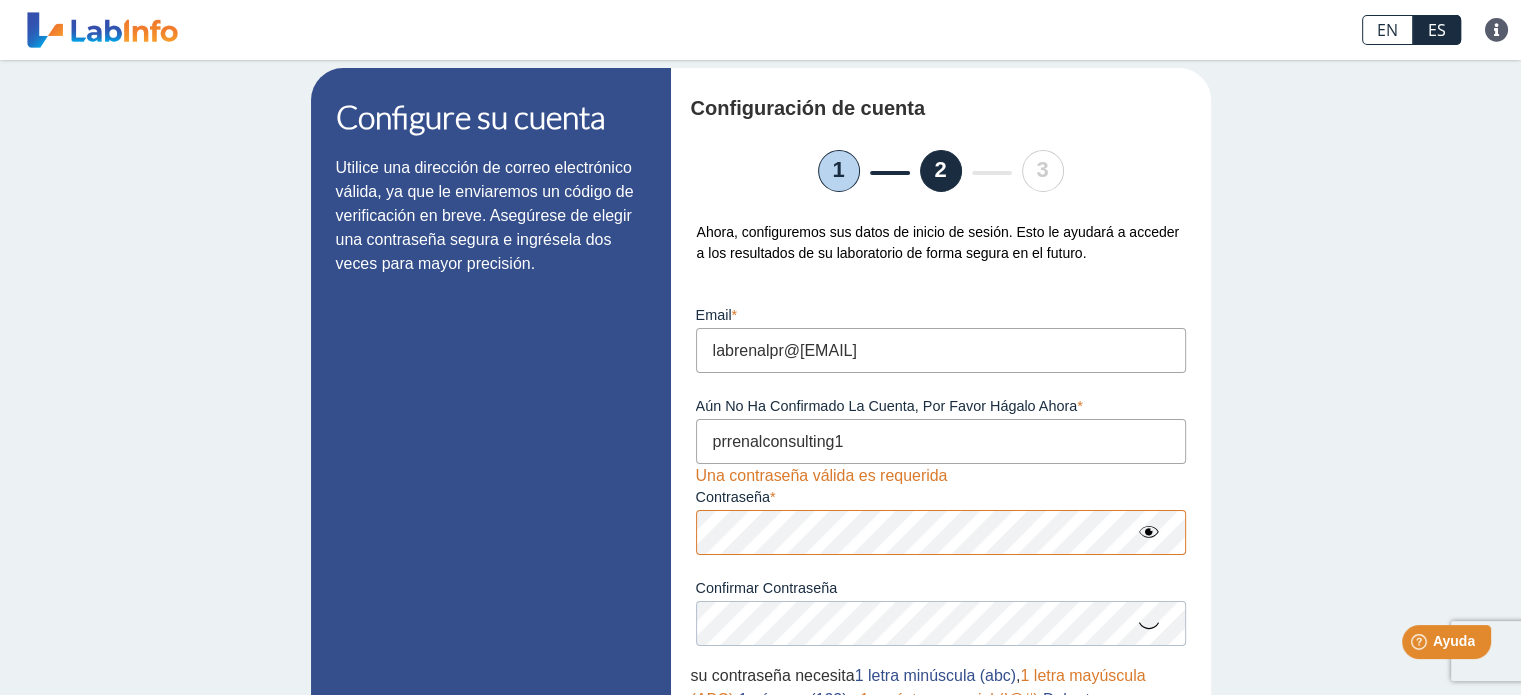 scroll, scrollTop: 0, scrollLeft: 0, axis: both 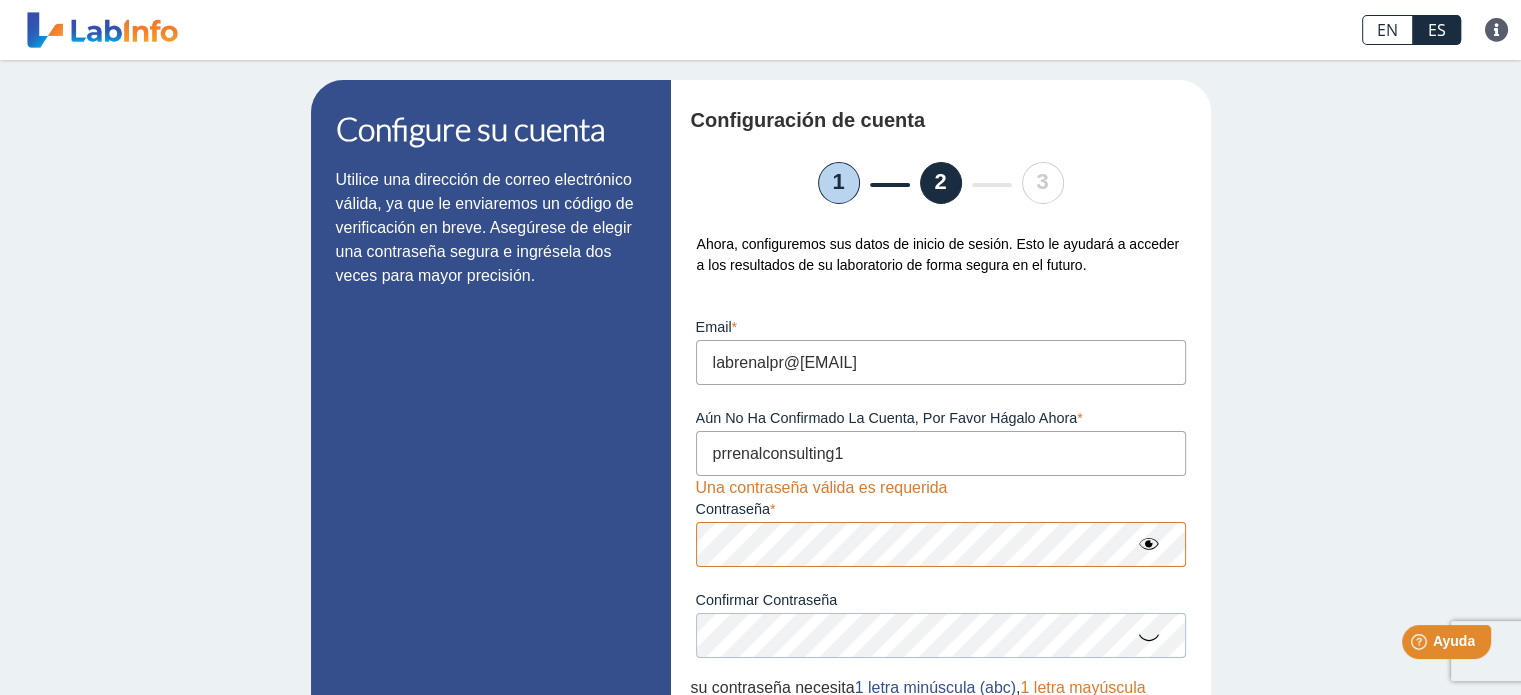 drag, startPoint x: 845, startPoint y: 460, endPoint x: 626, endPoint y: 453, distance: 219.11185 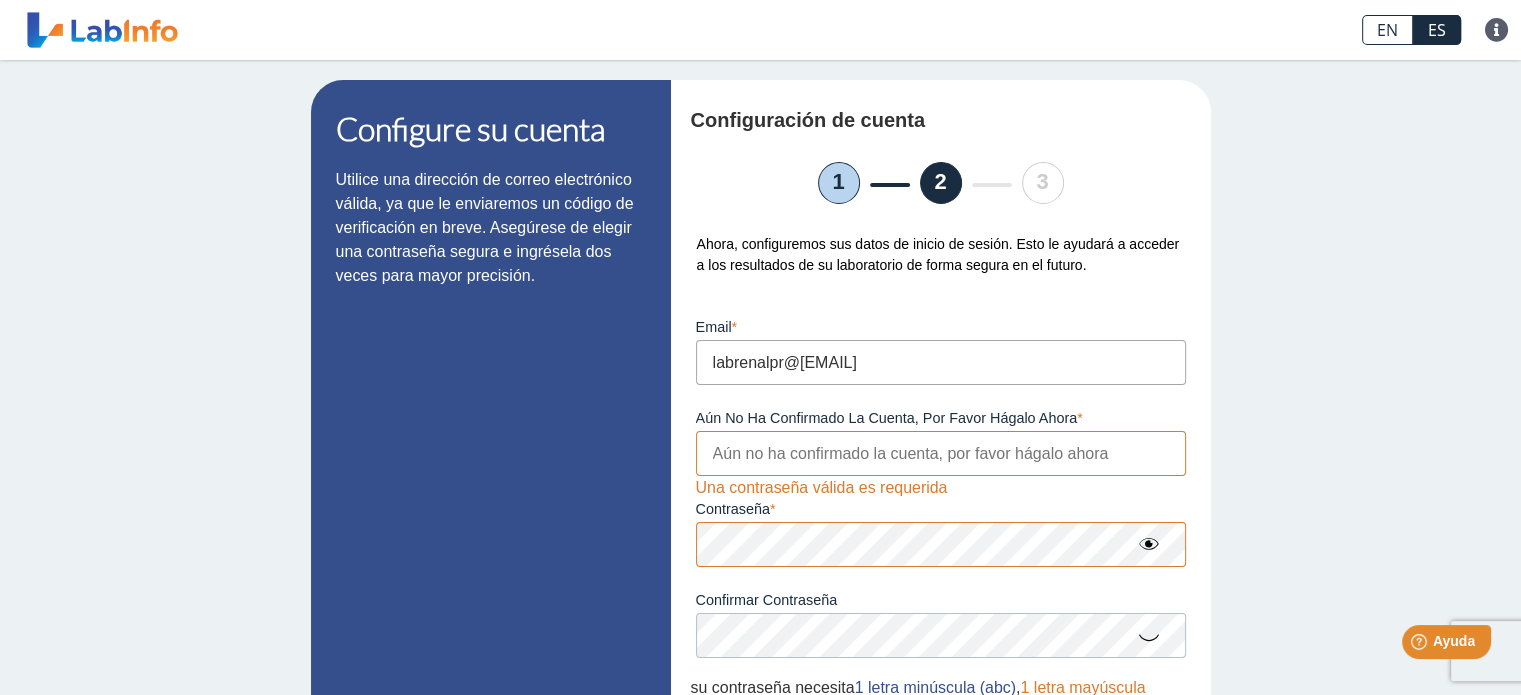 type 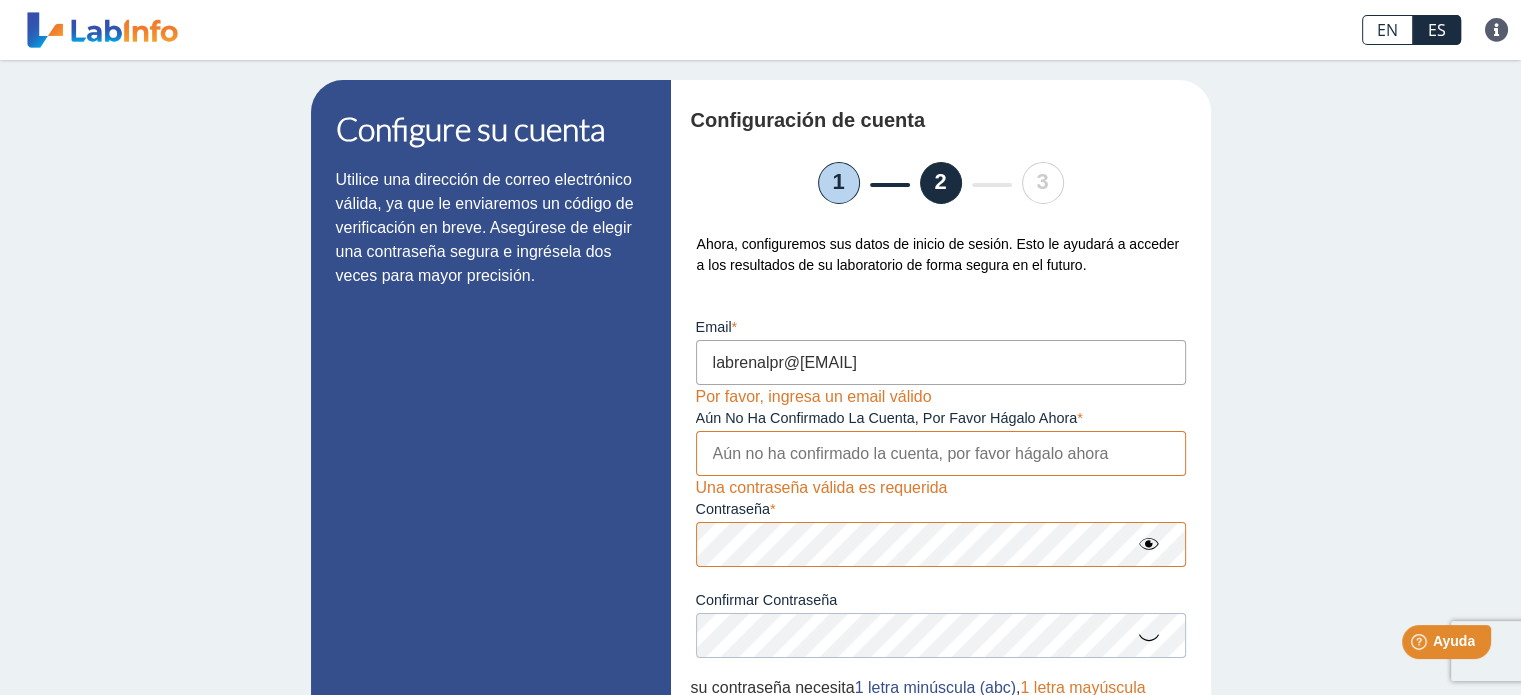 click on "labrenalpr@[EMAIL]" at bounding box center (941, 362) 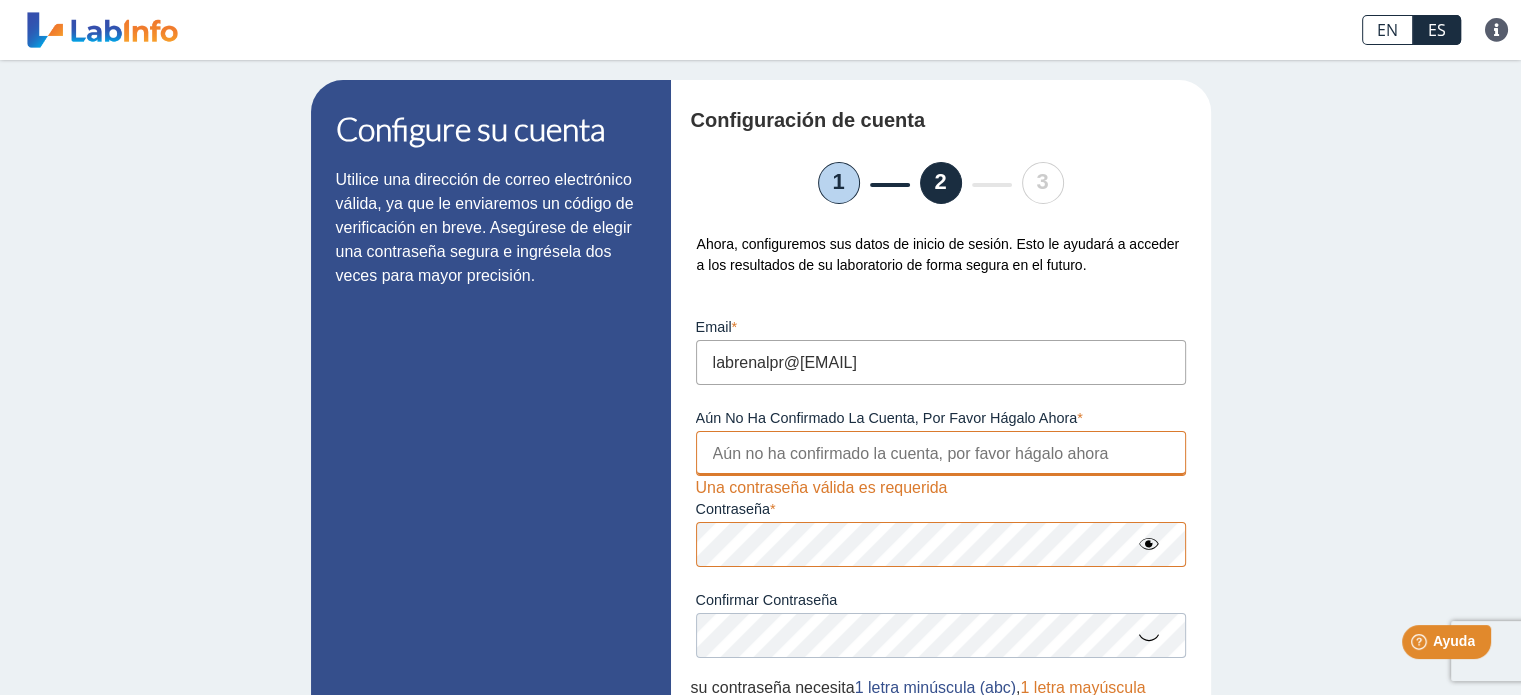click on "Aún no ha confirmado la cuenta, por favor hágalo ahora" at bounding box center (941, 453) 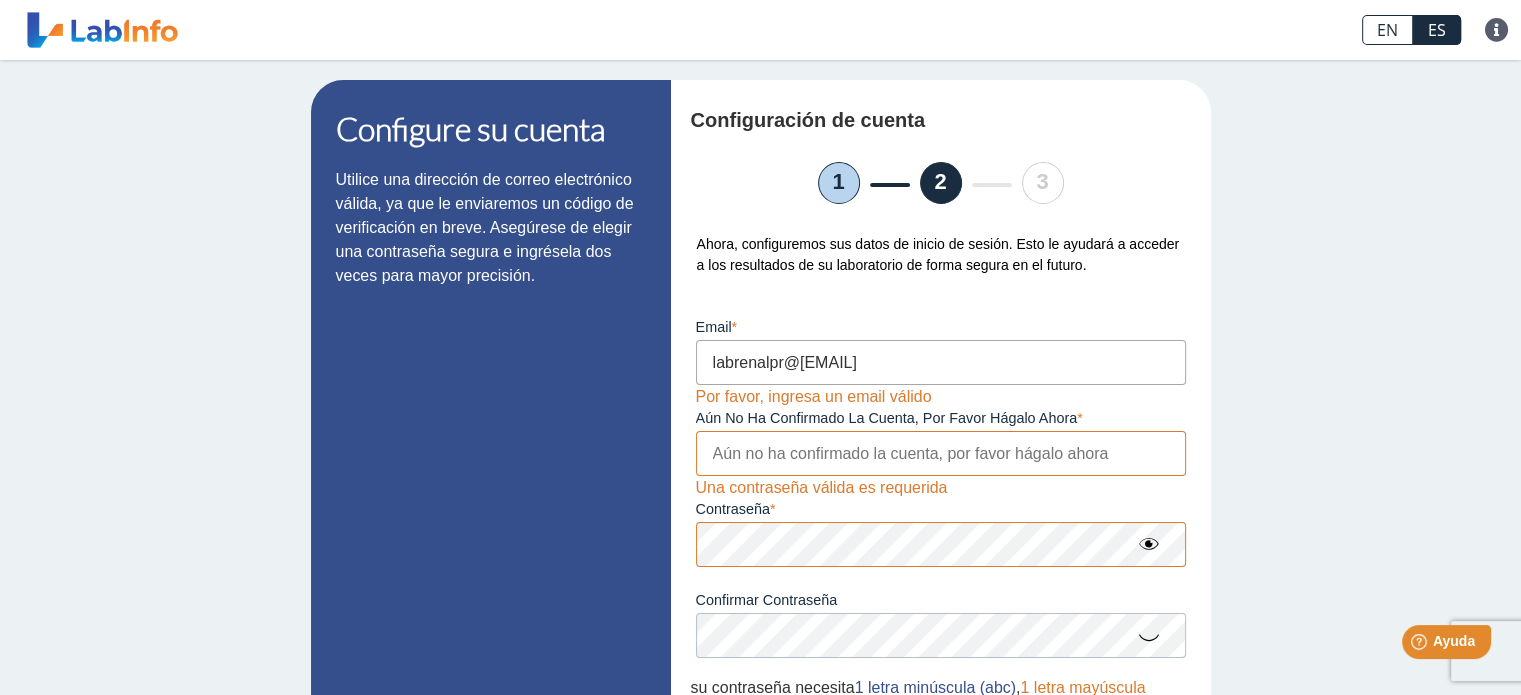 drag, startPoint x: 1184, startPoint y: 405, endPoint x: 1152, endPoint y: 429, distance: 40 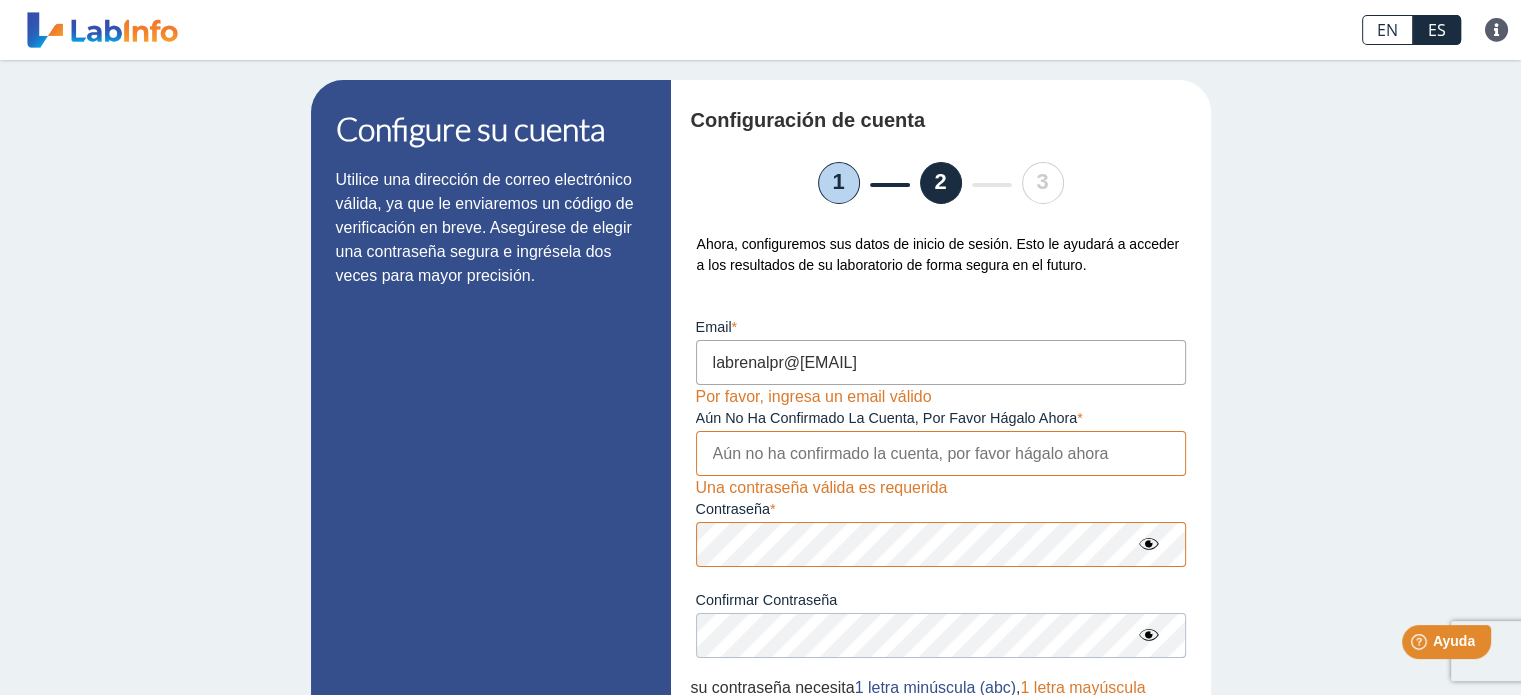 click 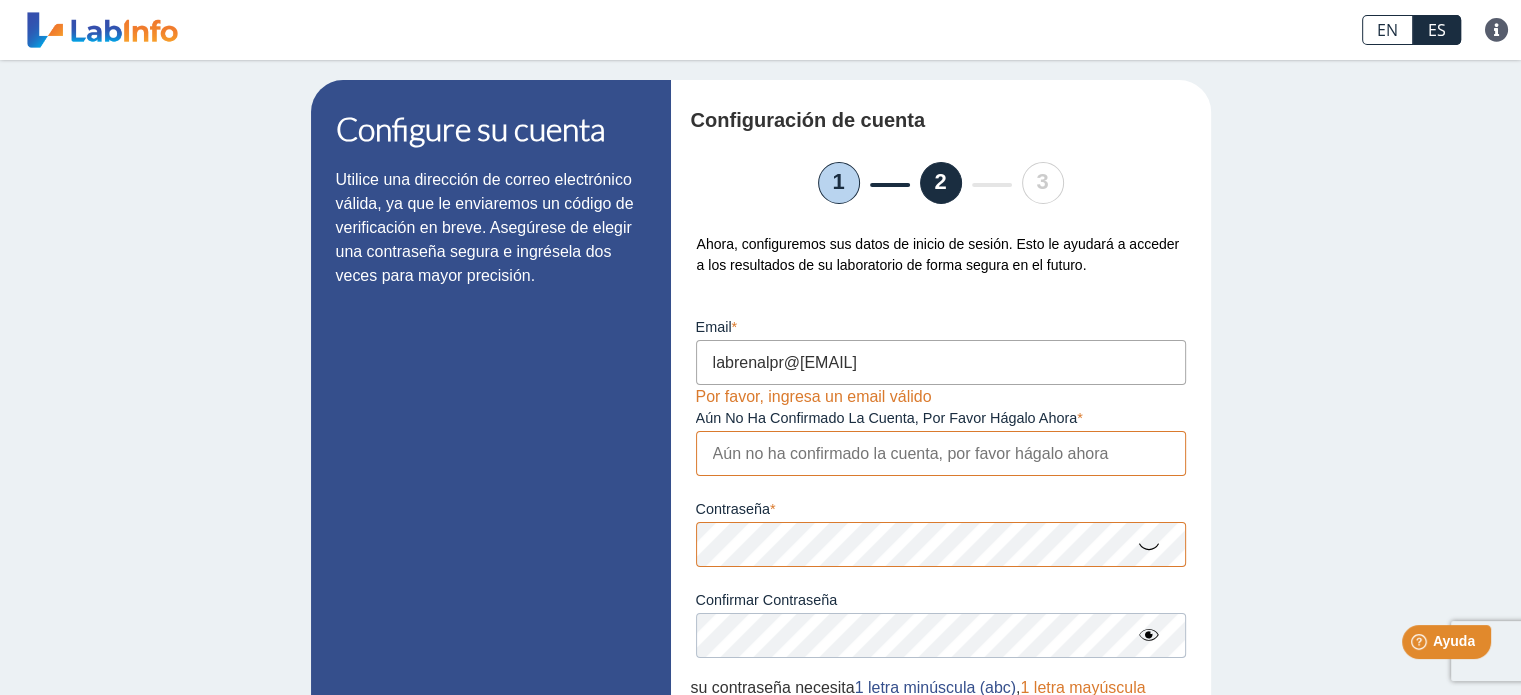 click on "email labrenalpr@[EMAIL] Por favor, ingresa un email válido Aún no ha confirmado la cuenta, por favor hágalo ahora Por favor, ingresa un email válido Contraseña Una contraseña válida es requerida Confirmar Contraseña Por favor confirma su contraseña su contraseña necesita  1 letra minúscula (abc) ,  1 letra mayúscula (ABC) ,  1 número (123)  y 1 carácter especial (!@#) .  Debe tener un mínimo de 8 caracteres ." 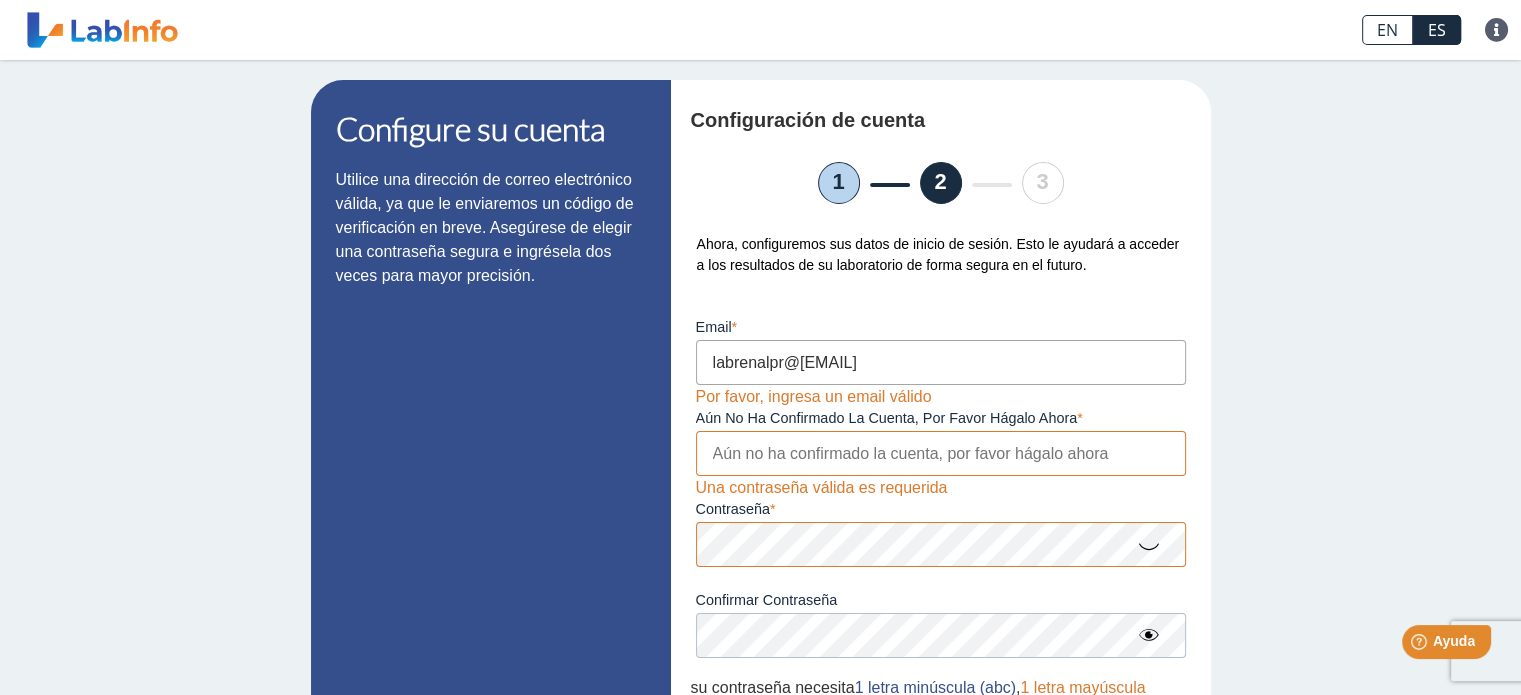 click 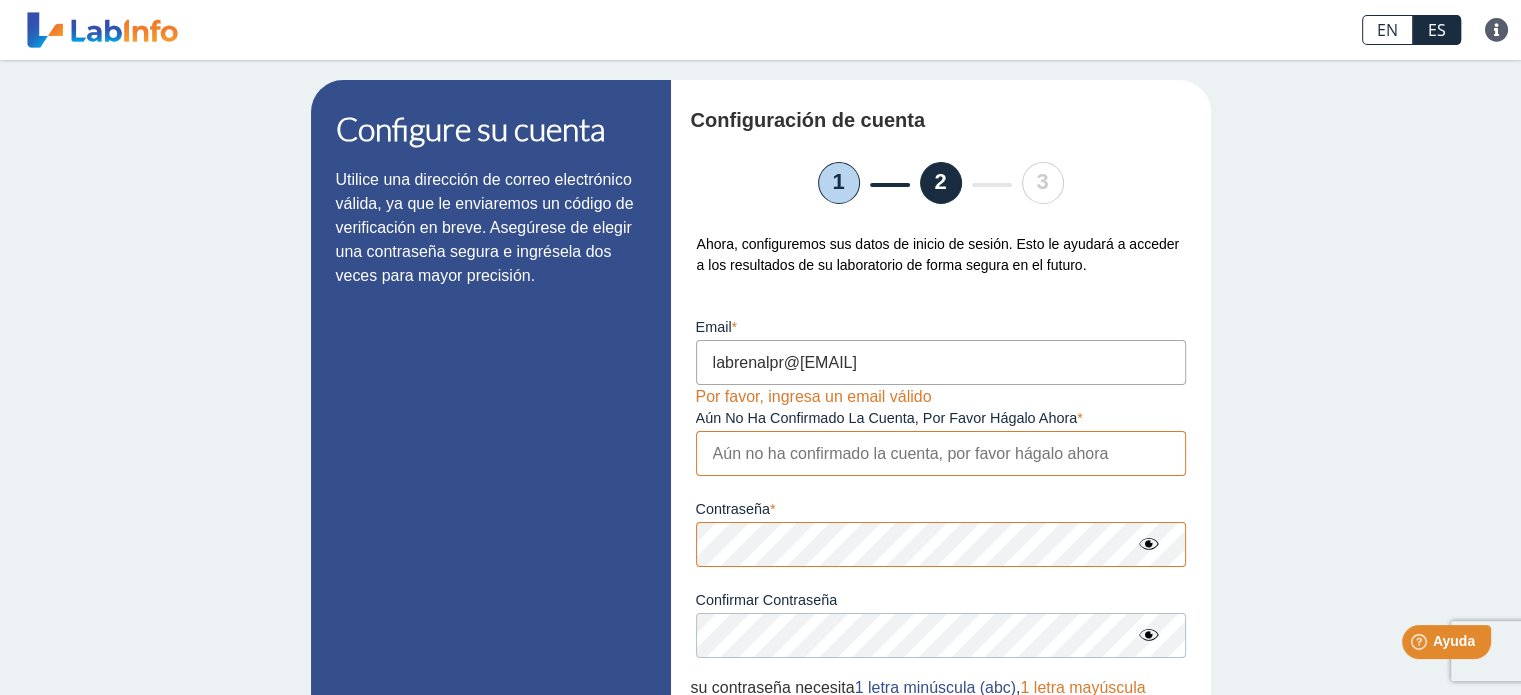 click on "Contraseña Una contraseña válida es requerida" 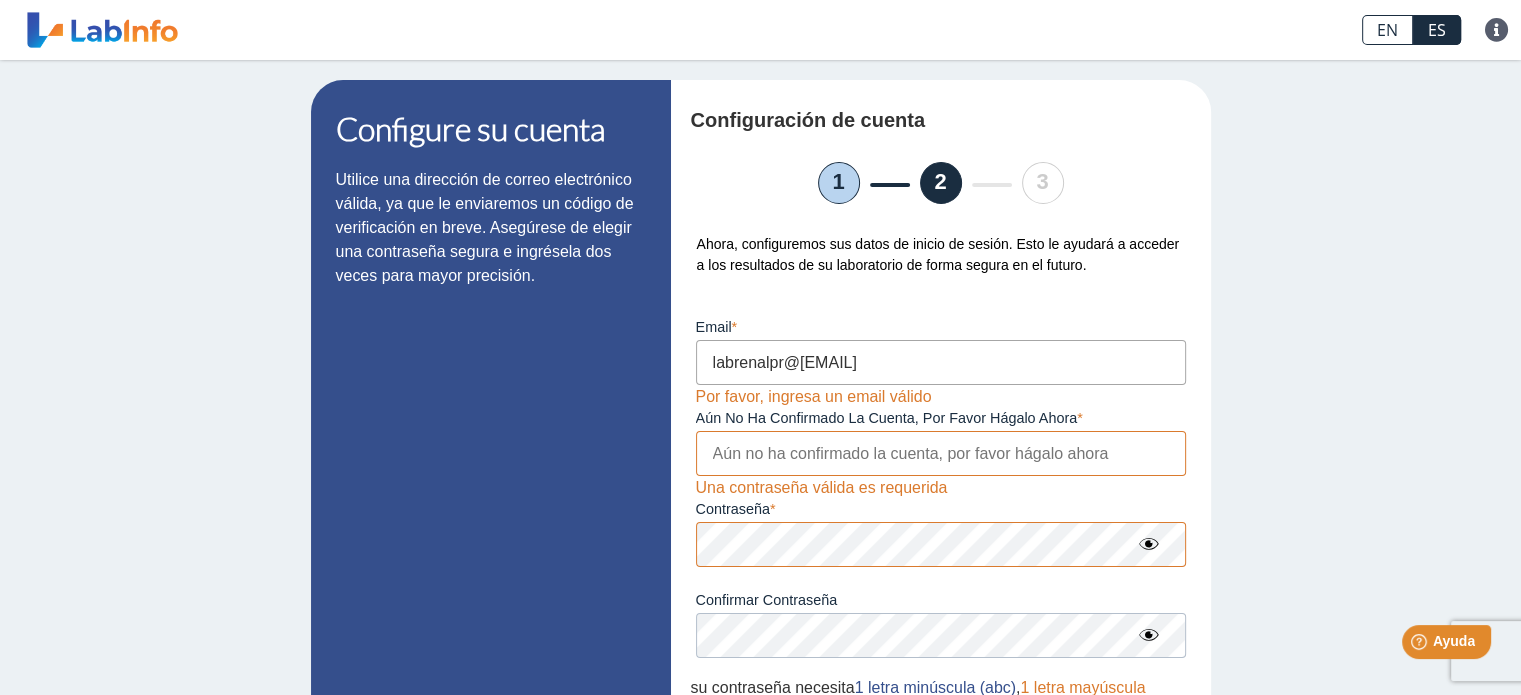 drag, startPoint x: 806, startPoint y: 660, endPoint x: 1165, endPoint y: 591, distance: 365.5708 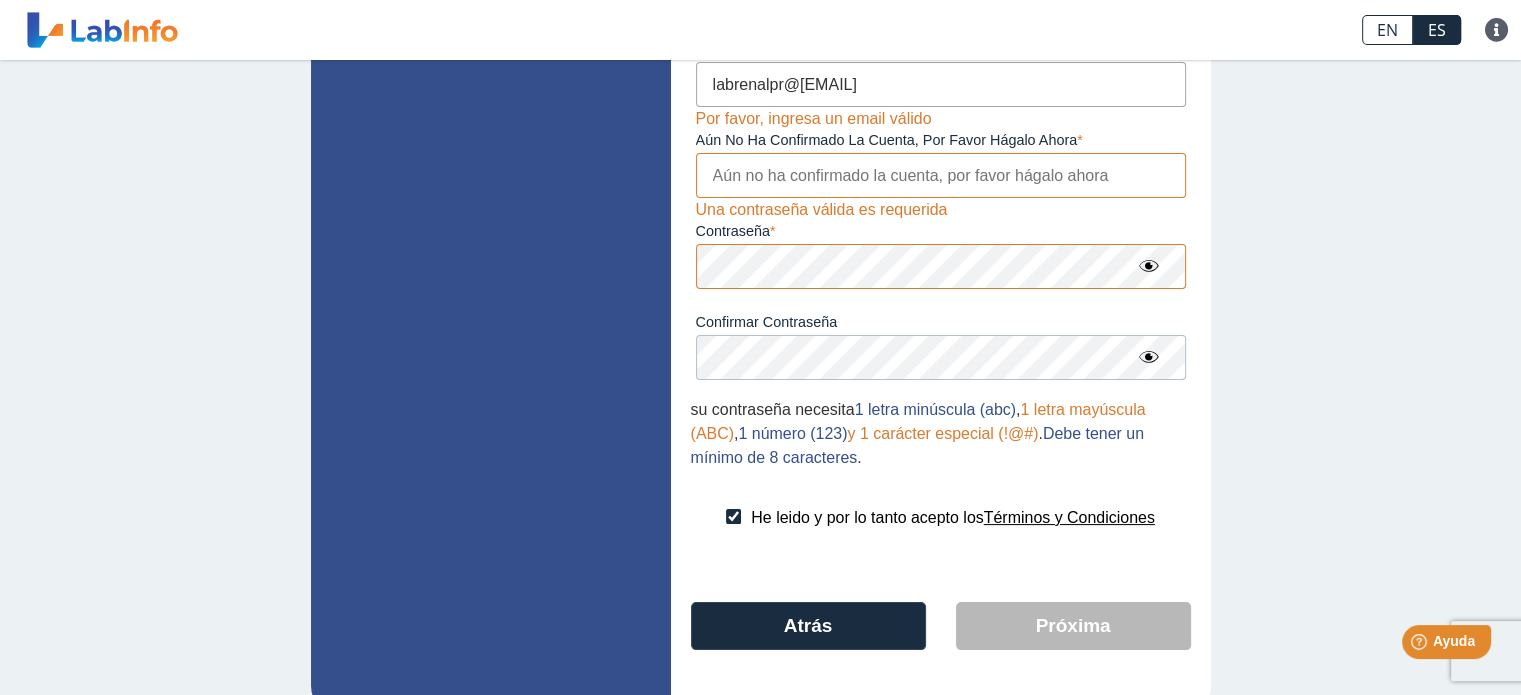 scroll, scrollTop: 323, scrollLeft: 0, axis: vertical 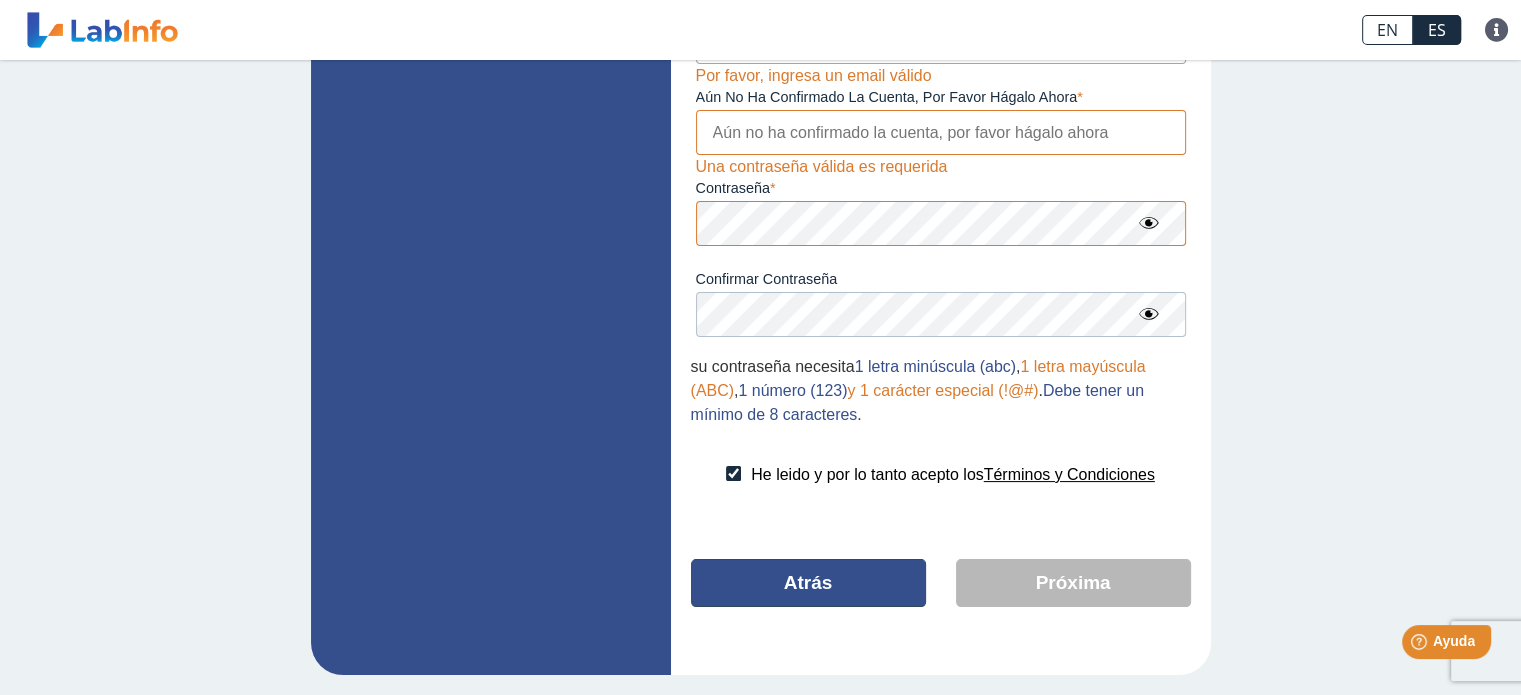 click on "Atrás" 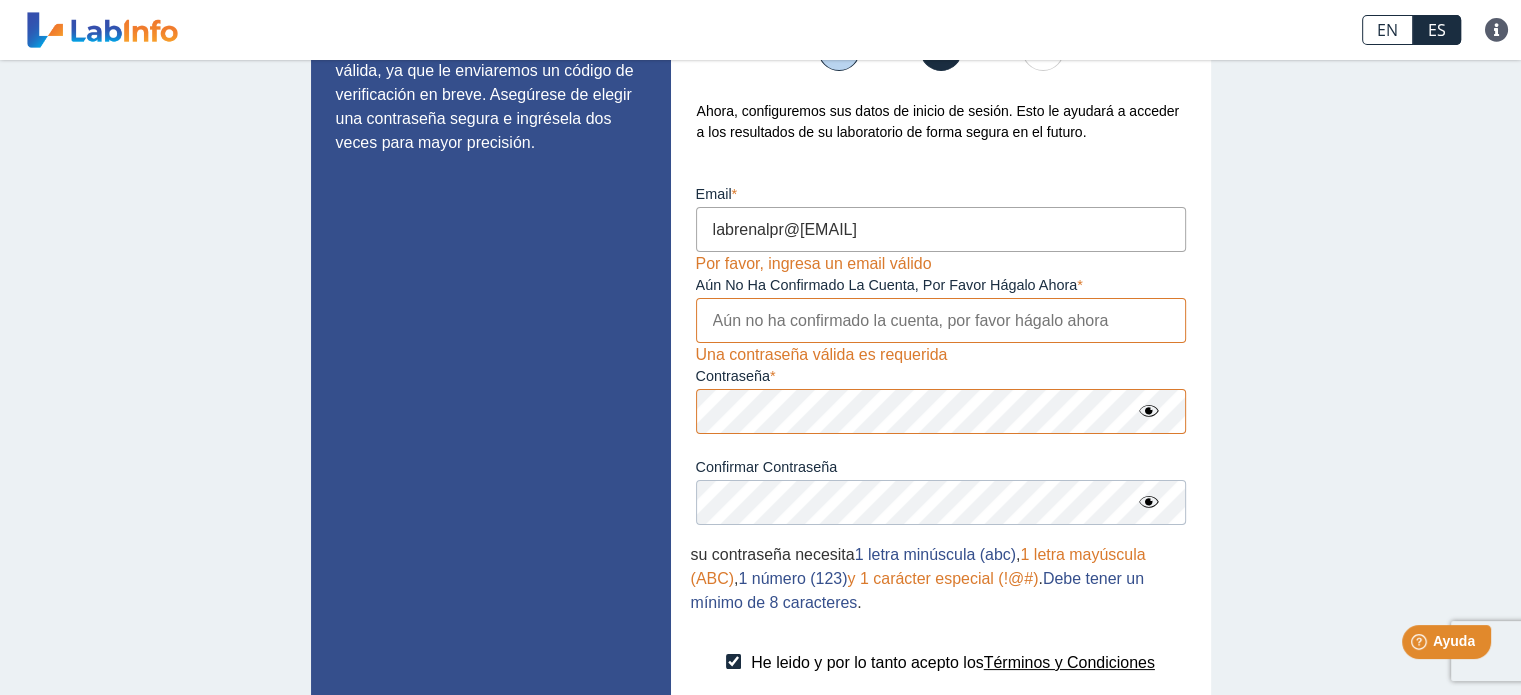 select on "M" 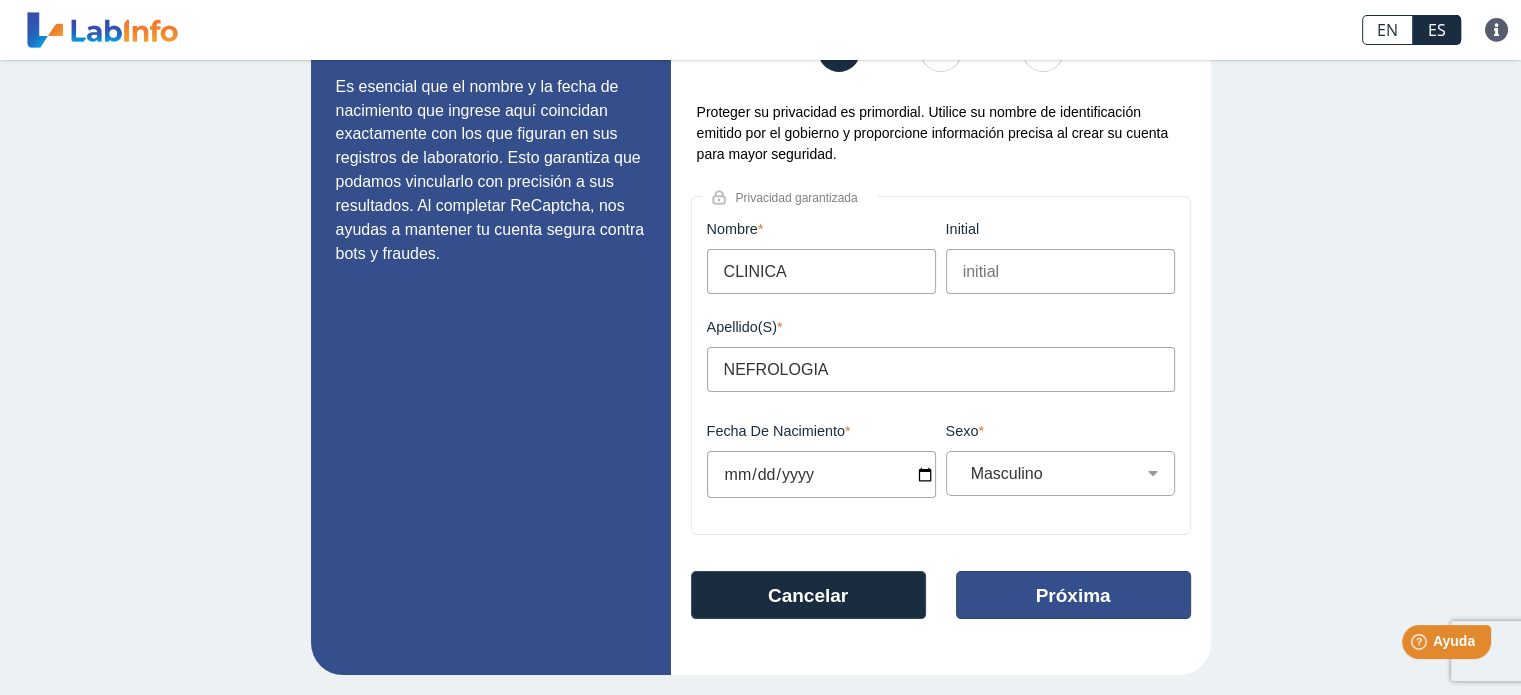 click on "Próxima" 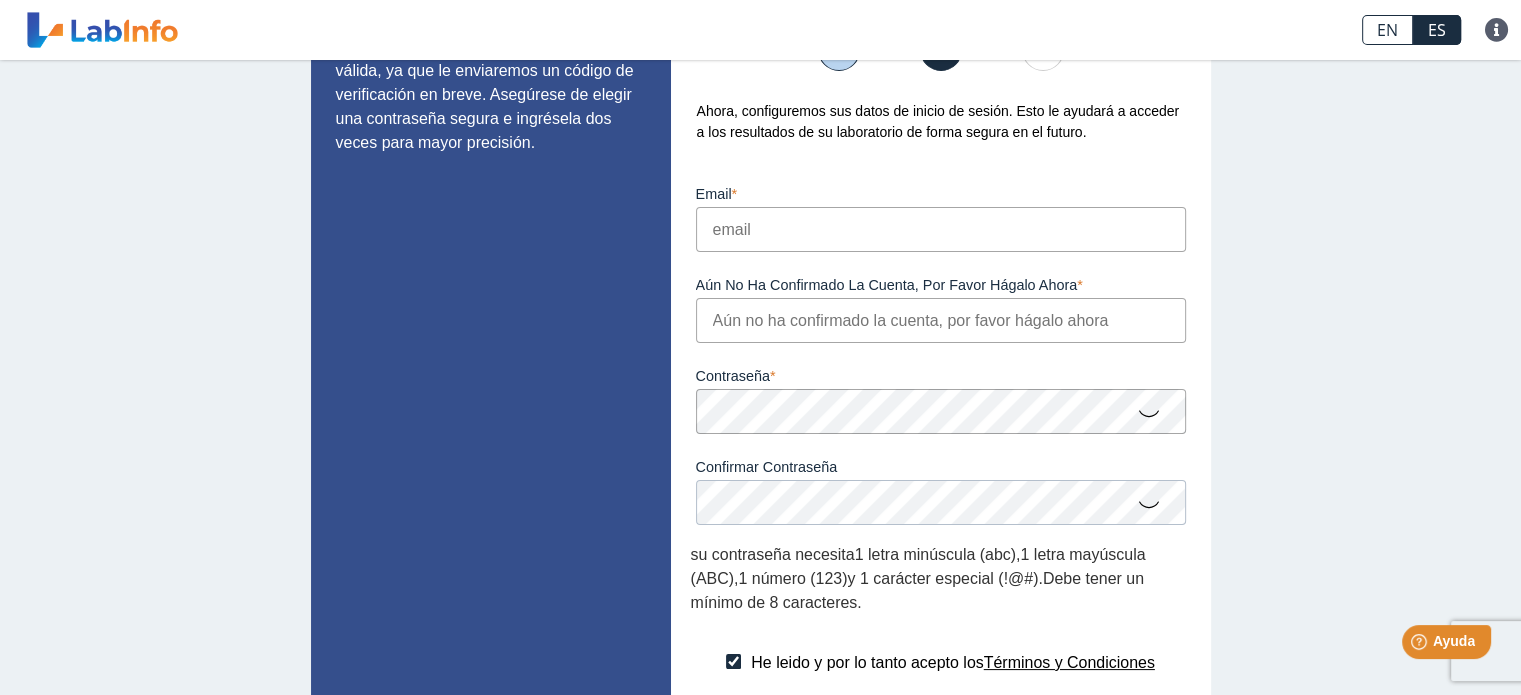 scroll, scrollTop: 95, scrollLeft: 0, axis: vertical 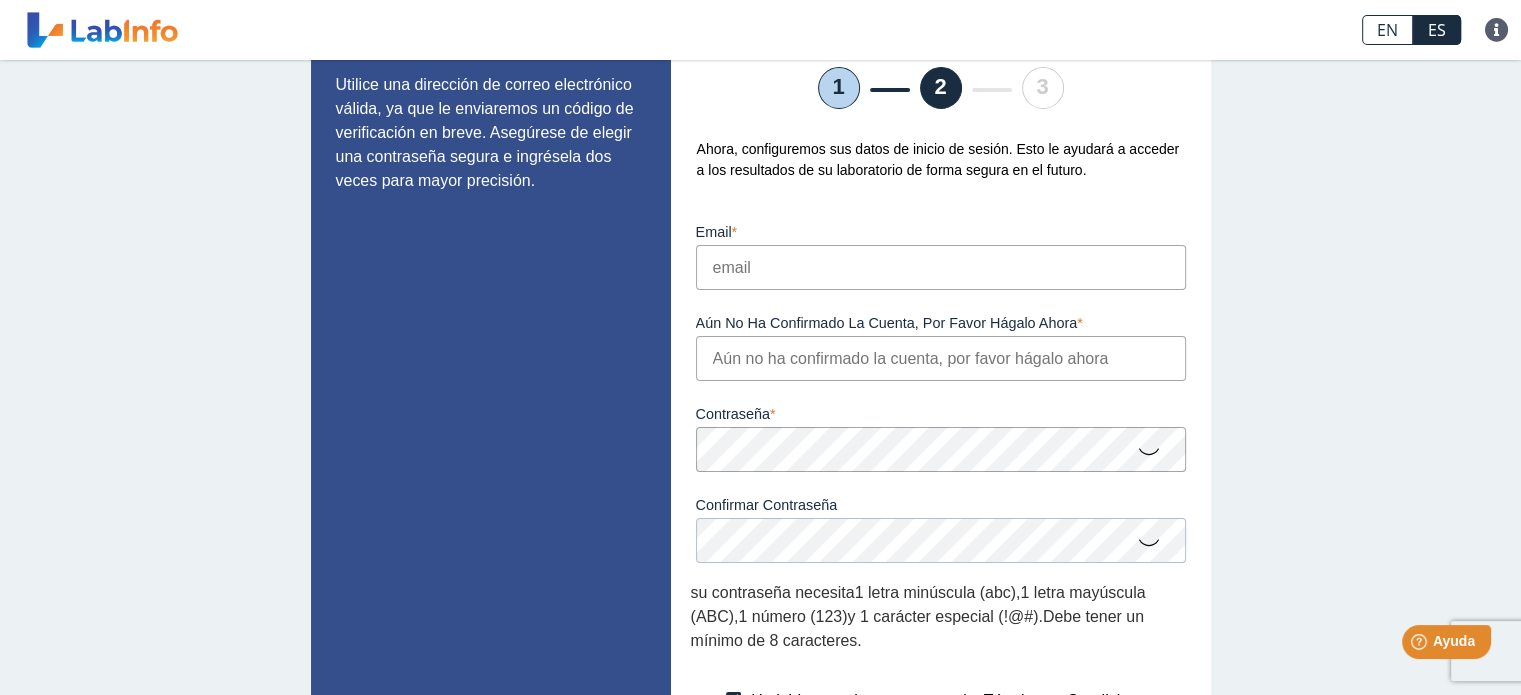 click on "email" at bounding box center [941, 267] 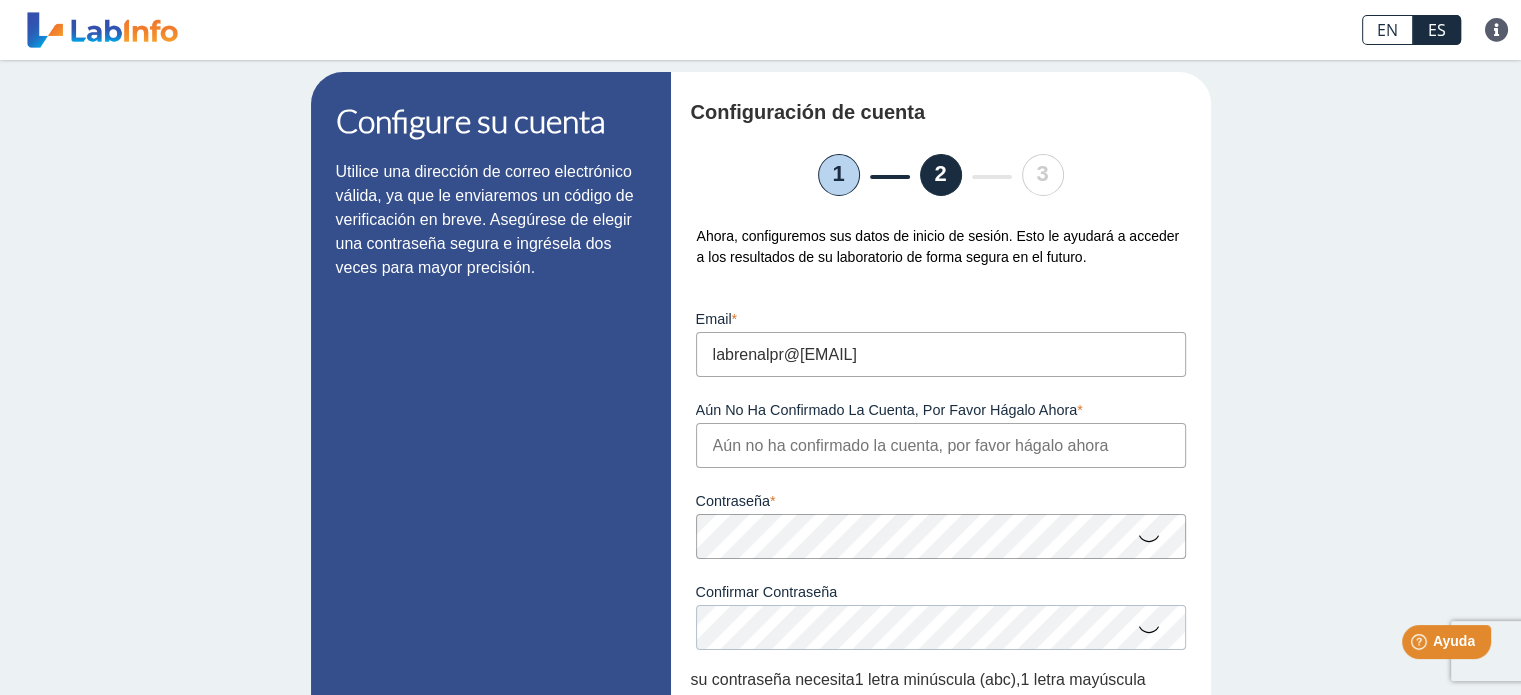 scroll, scrollTop: 0, scrollLeft: 0, axis: both 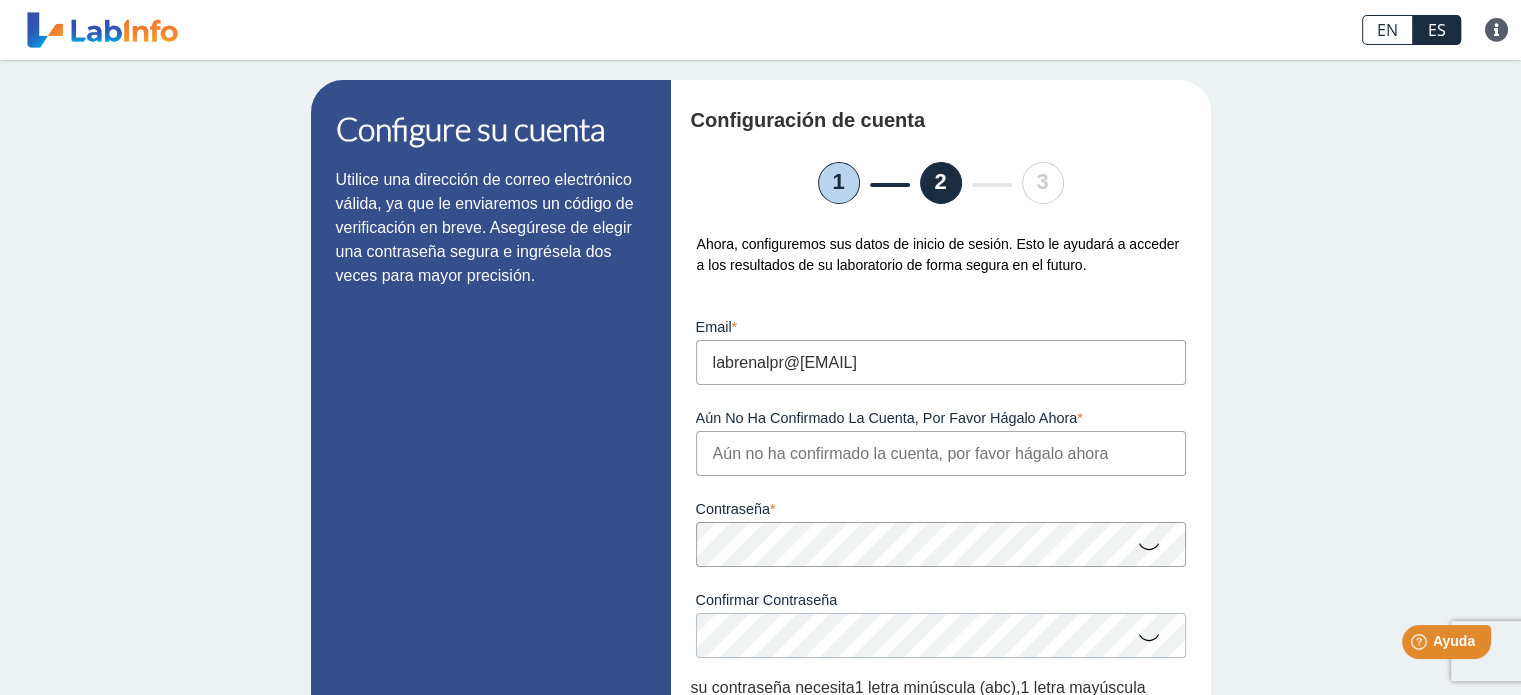 select on "M" 